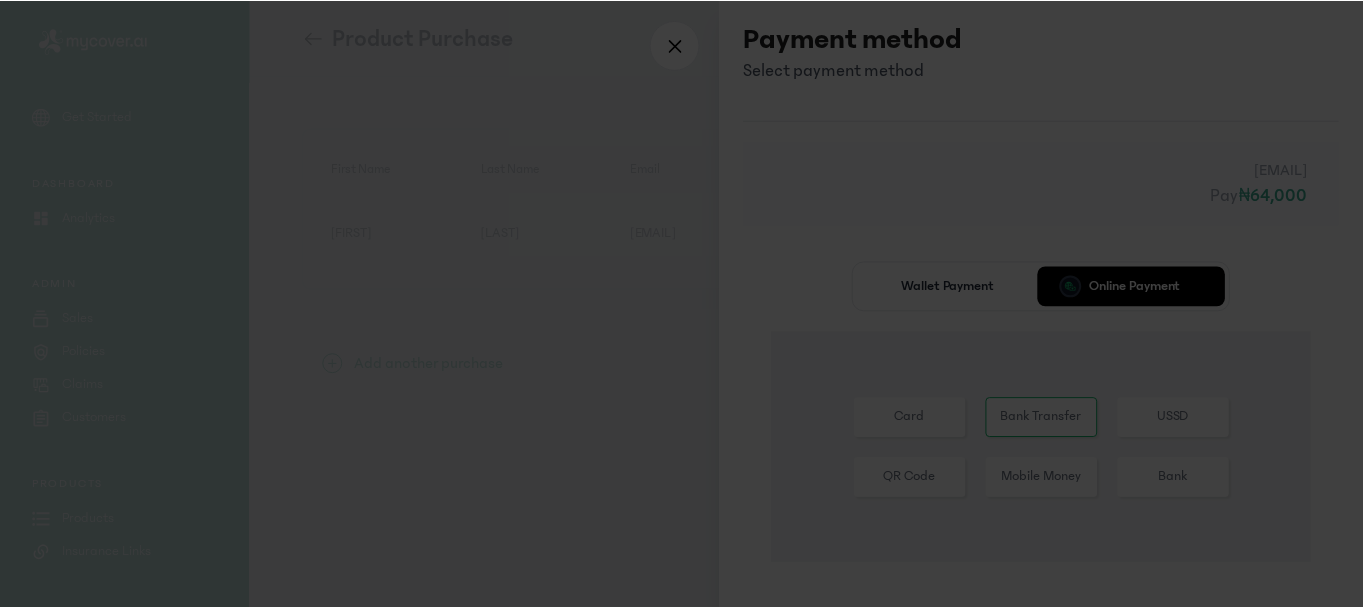 scroll, scrollTop: 0, scrollLeft: 0, axis: both 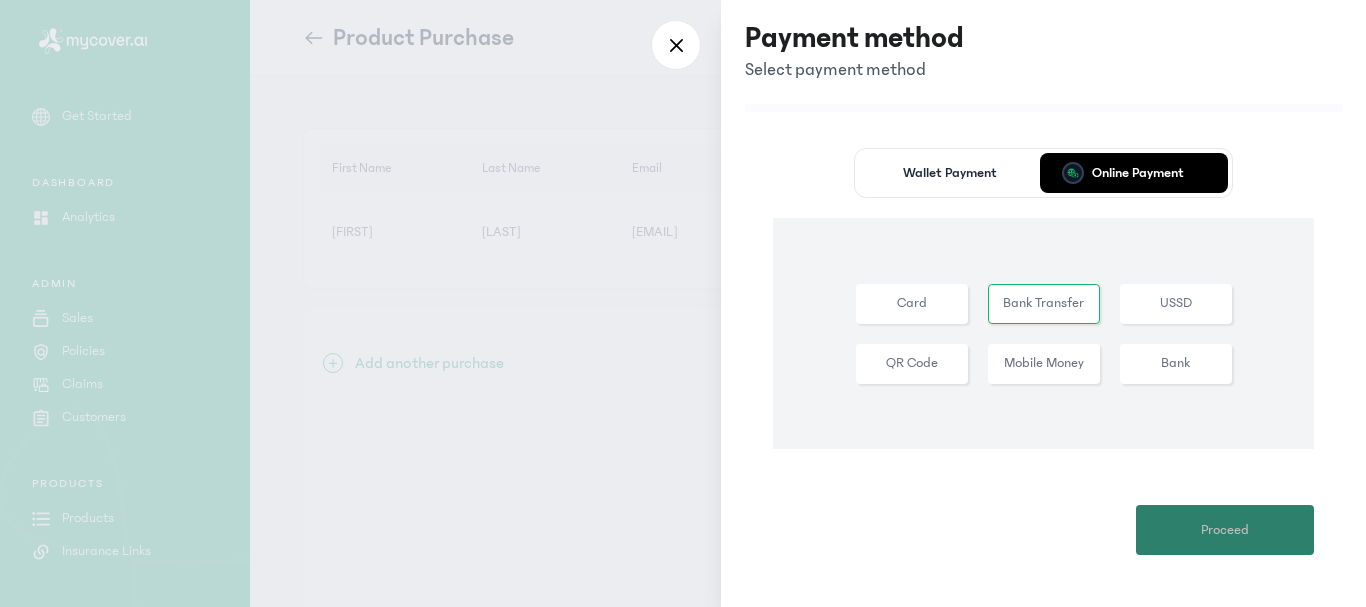 click on "Proceed" at bounding box center (1225, 530) 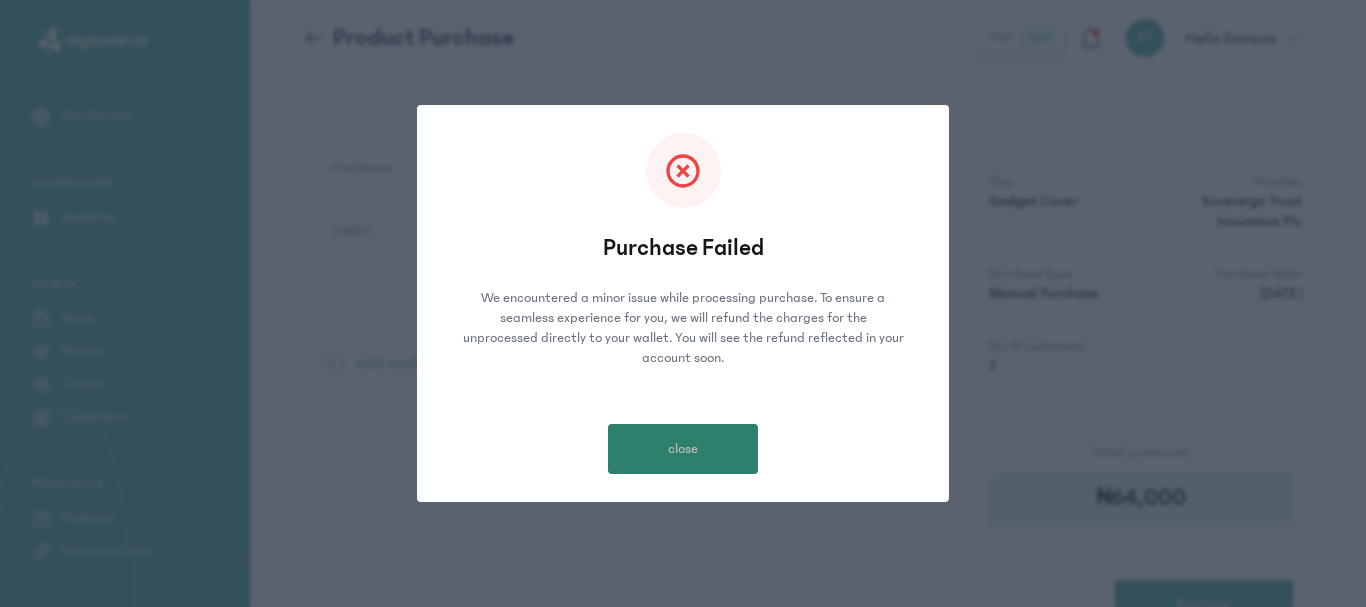 click on "close" at bounding box center (683, 449) 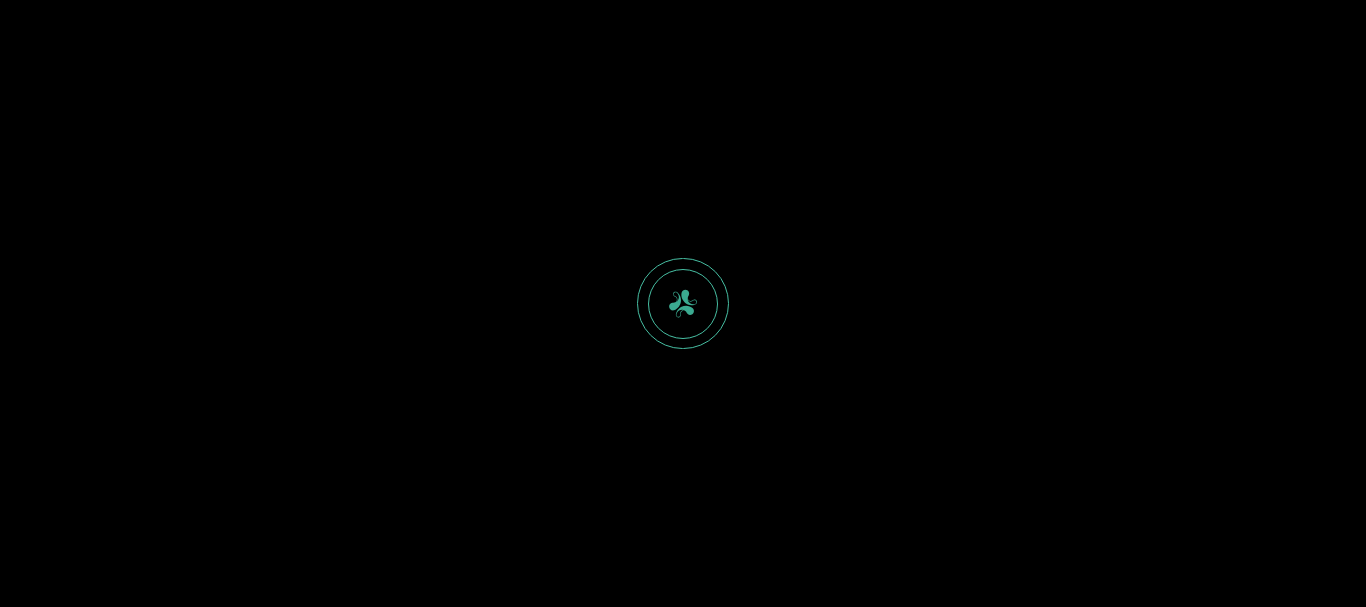 scroll, scrollTop: 0, scrollLeft: 0, axis: both 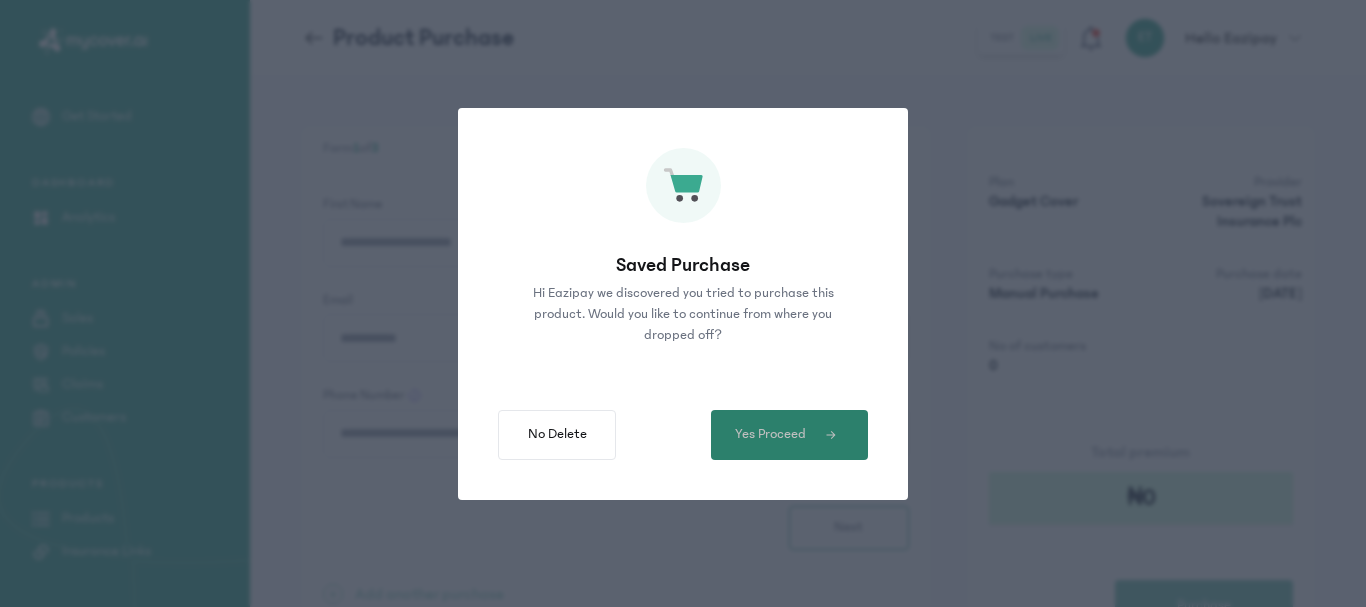 click on "Yes Proceed" at bounding box center (770, 434) 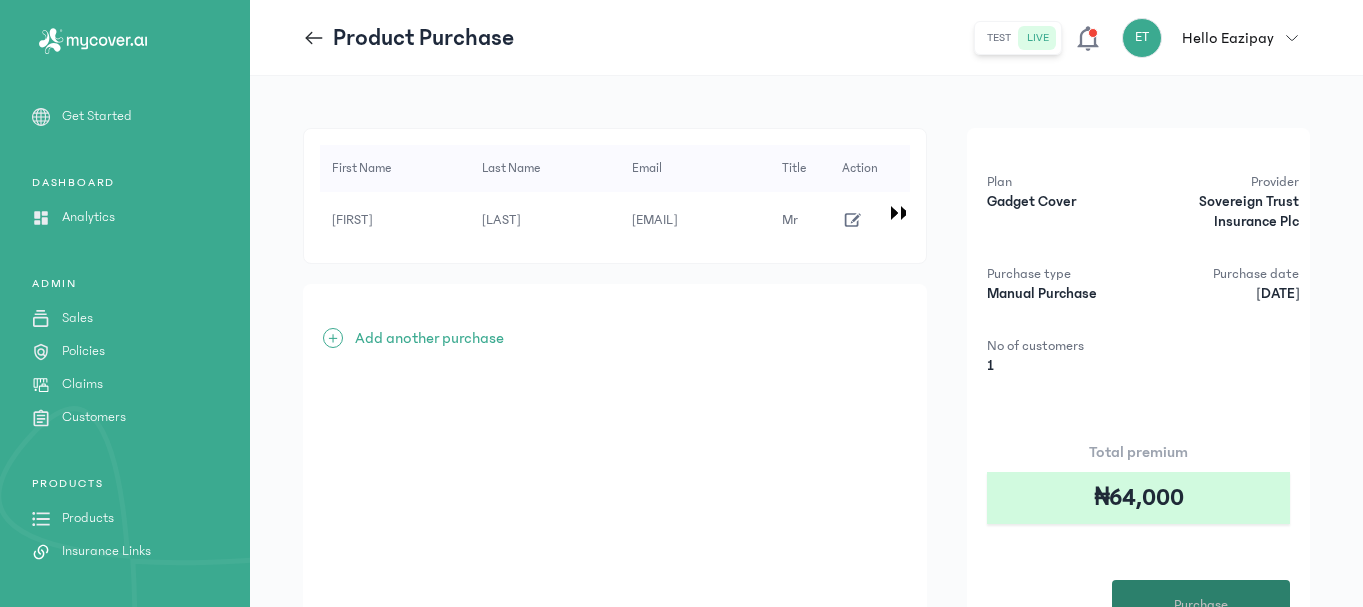 click on "Purchase" at bounding box center [1201, 605] 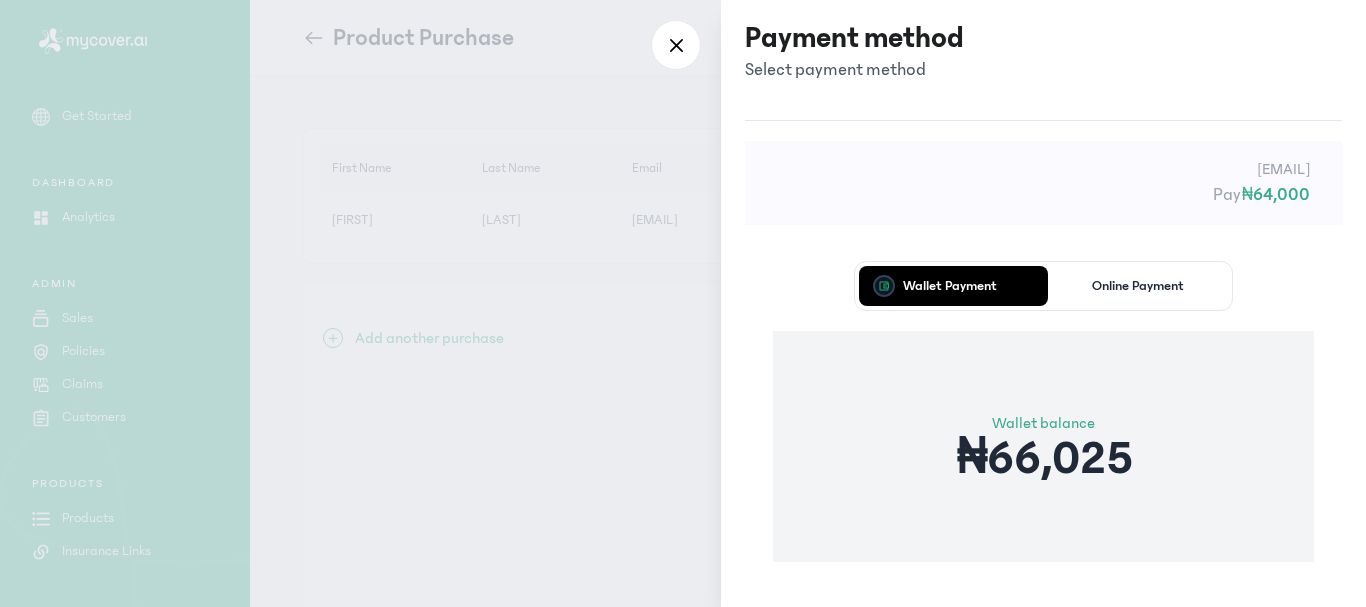 click on "Online Payment" at bounding box center (1138, 286) 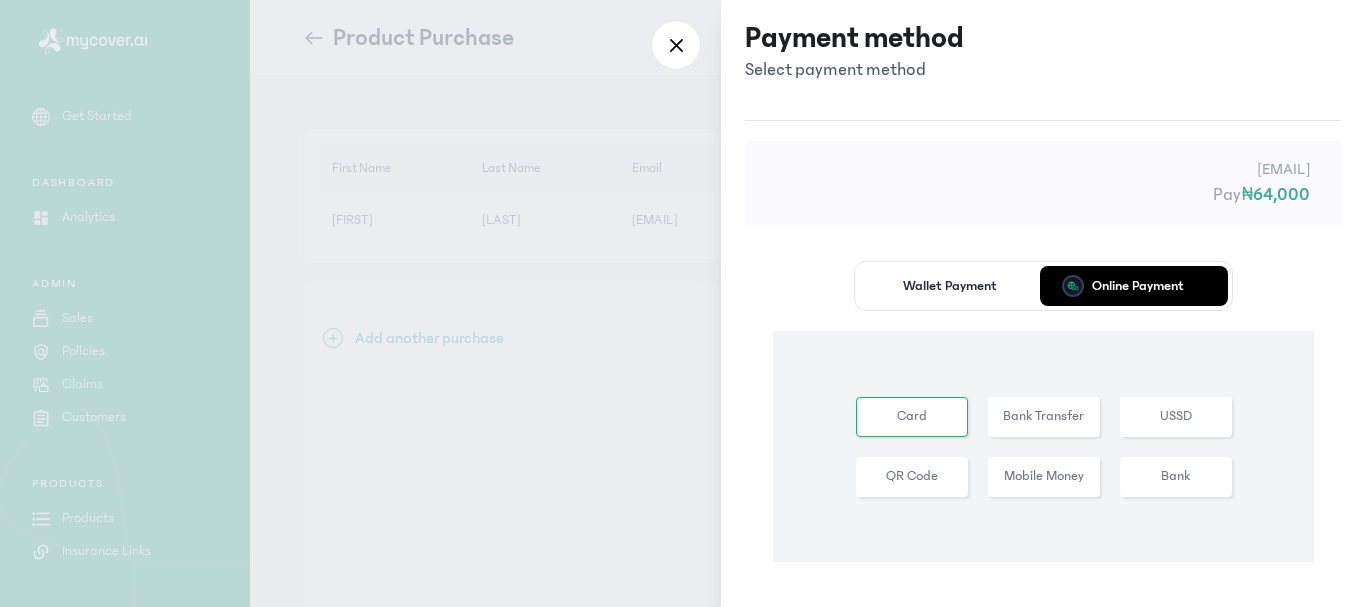 click on "Wallet Payment" at bounding box center (950, 286) 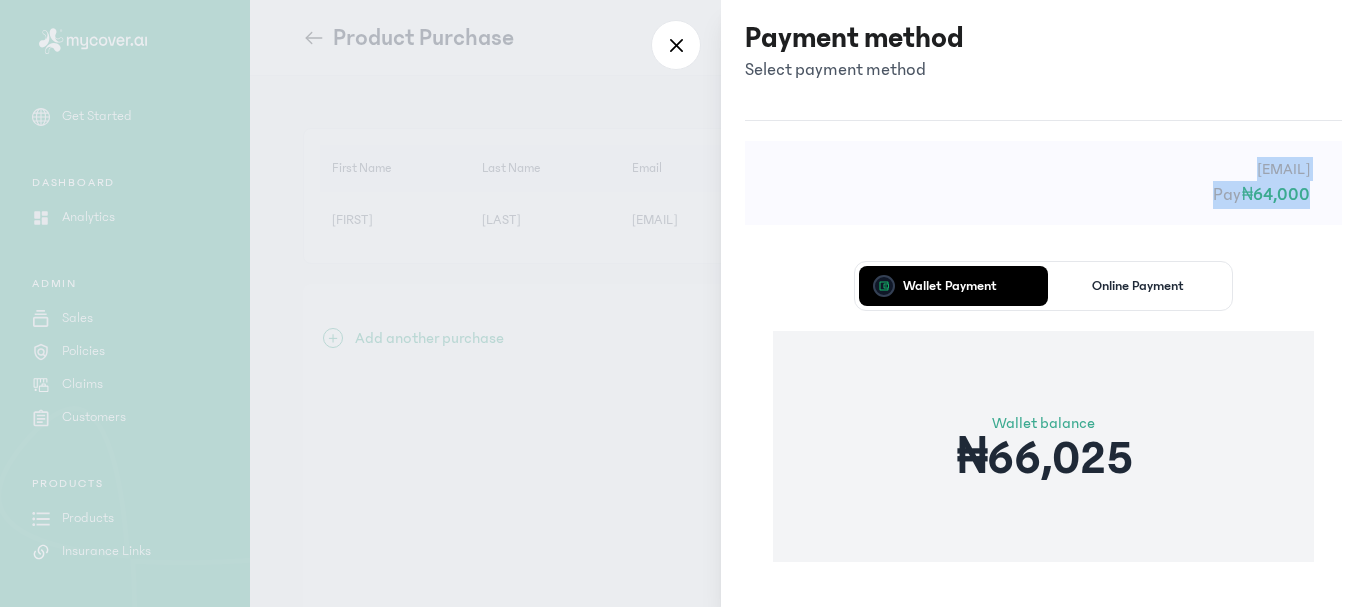 drag, startPoint x: 1359, startPoint y: 83, endPoint x: 1365, endPoint y: 219, distance: 136.1323 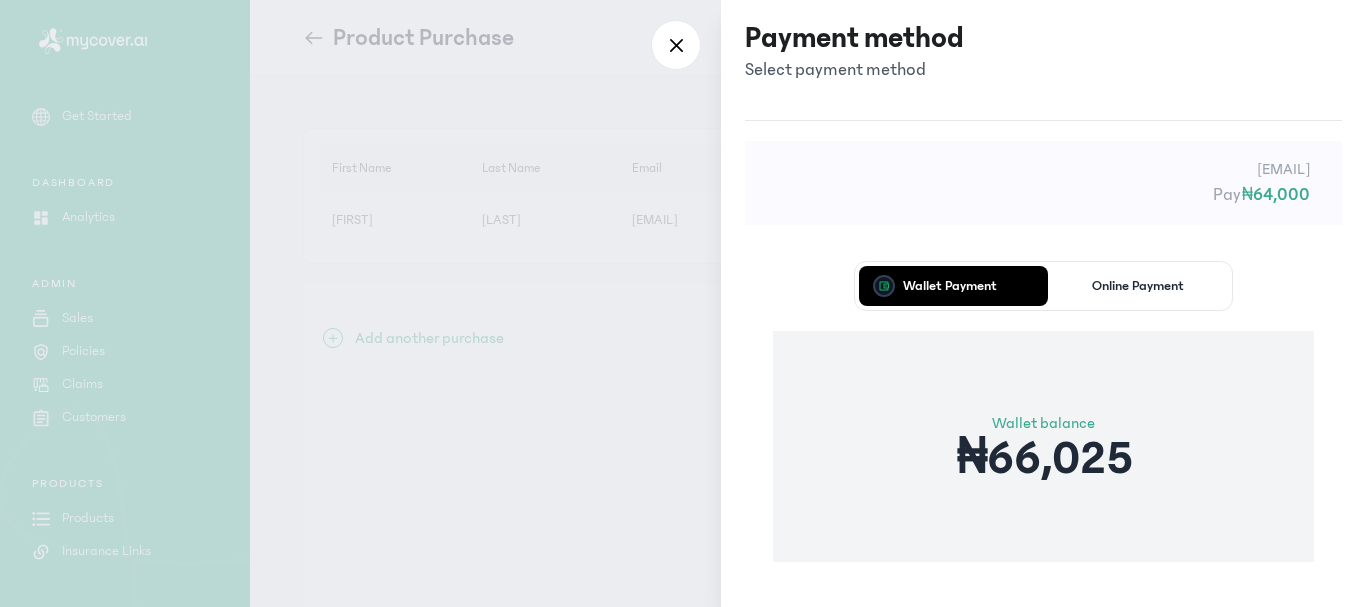 click on "Wallet Payment
Online Payment Wallet balance ₦66,025  Proceed" at bounding box center [1043, 464] 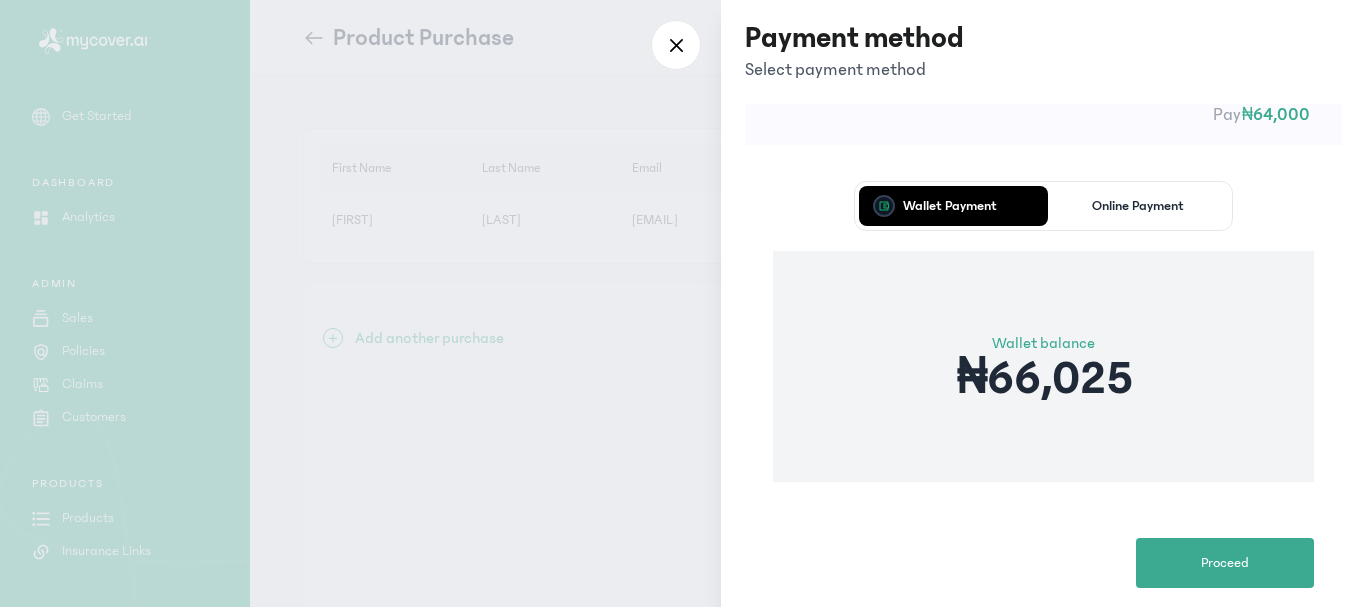 scroll, scrollTop: 113, scrollLeft: 0, axis: vertical 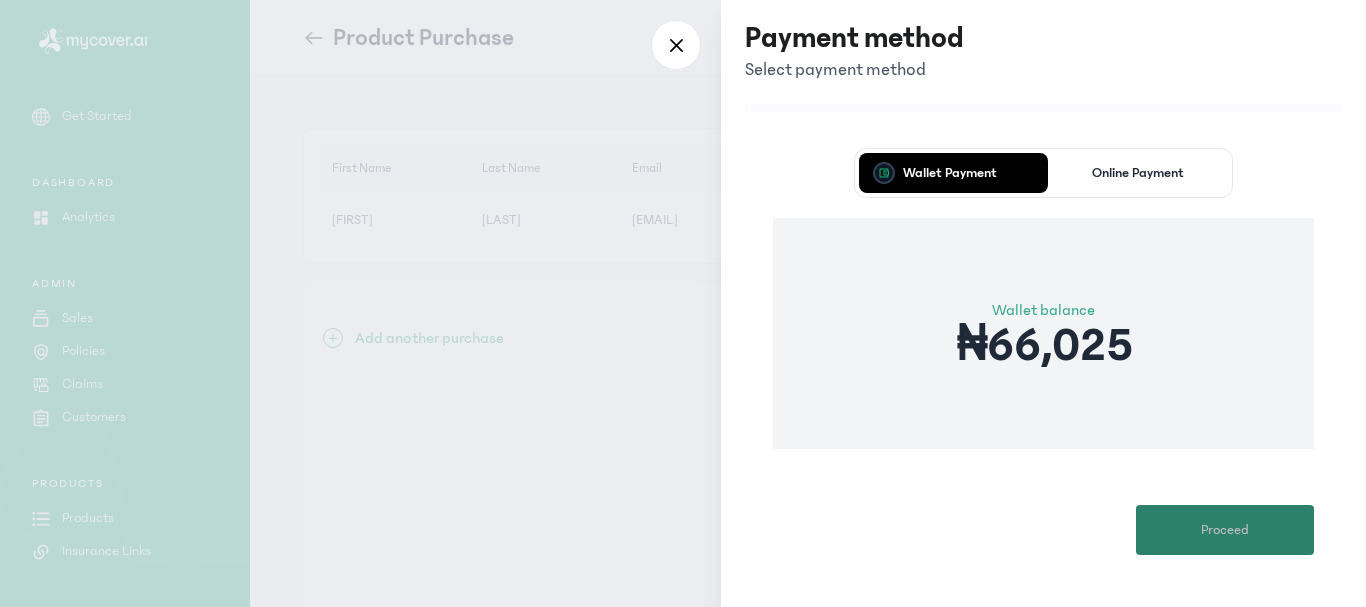 click on "Proceed" at bounding box center [1225, 530] 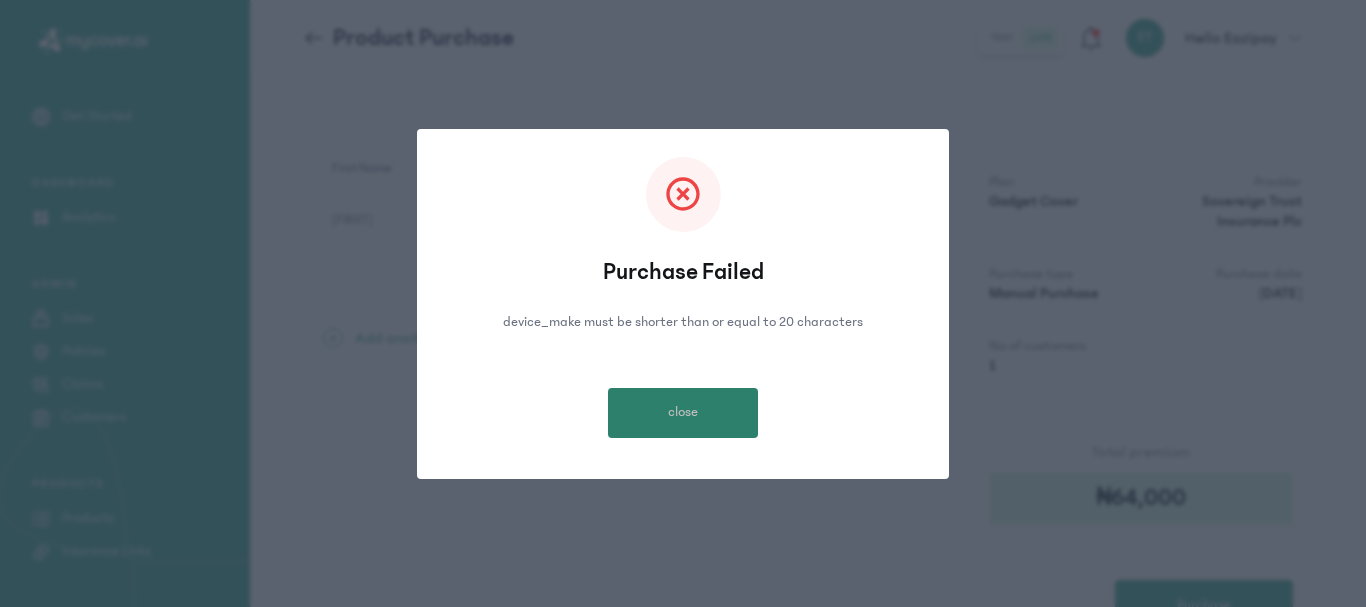 click on "close" at bounding box center (683, 413) 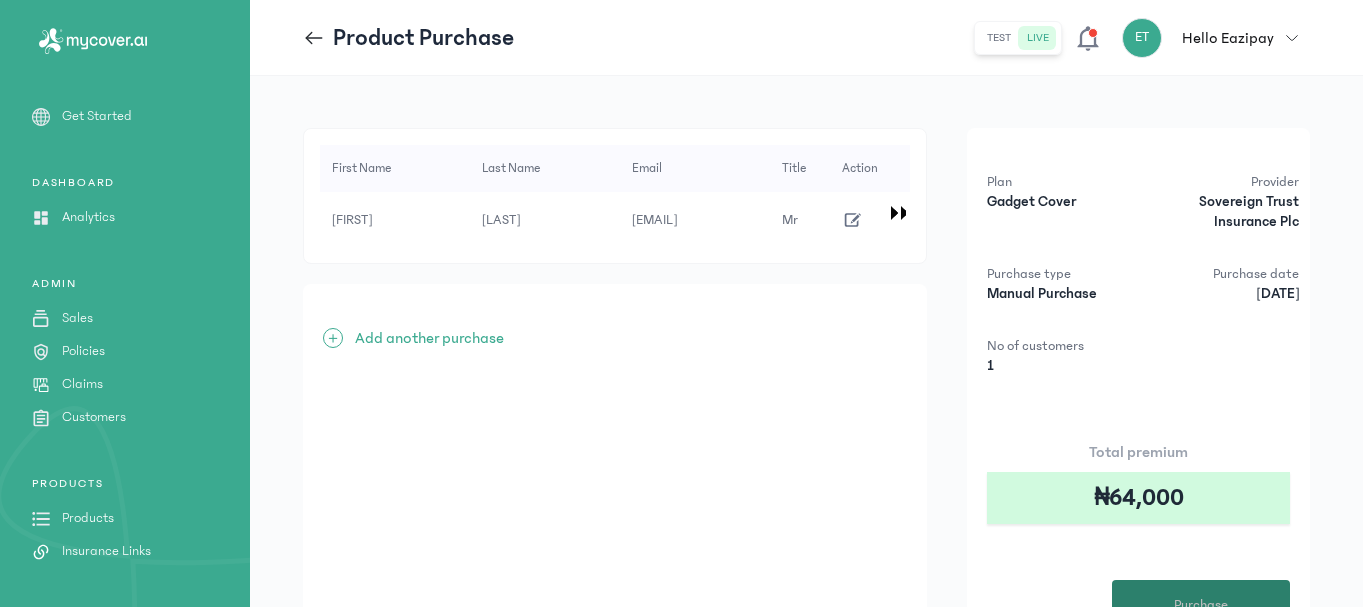click on "Purchase" at bounding box center (1201, 605) 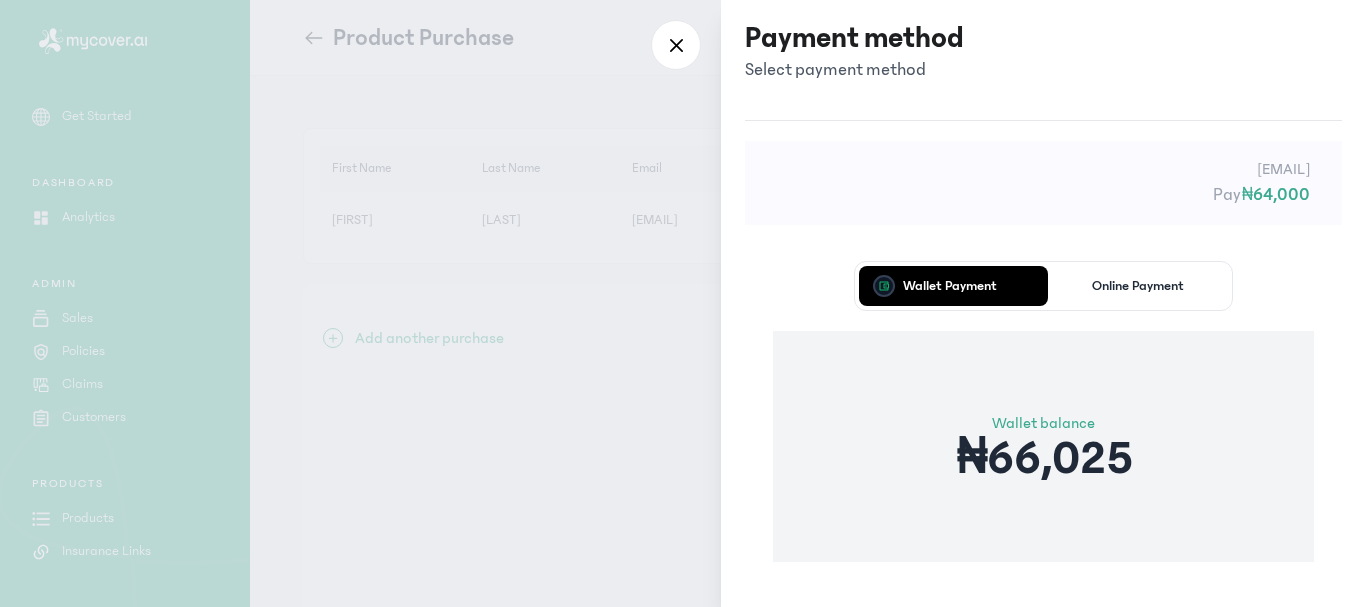 click on "Wallet Payment" at bounding box center [950, 286] 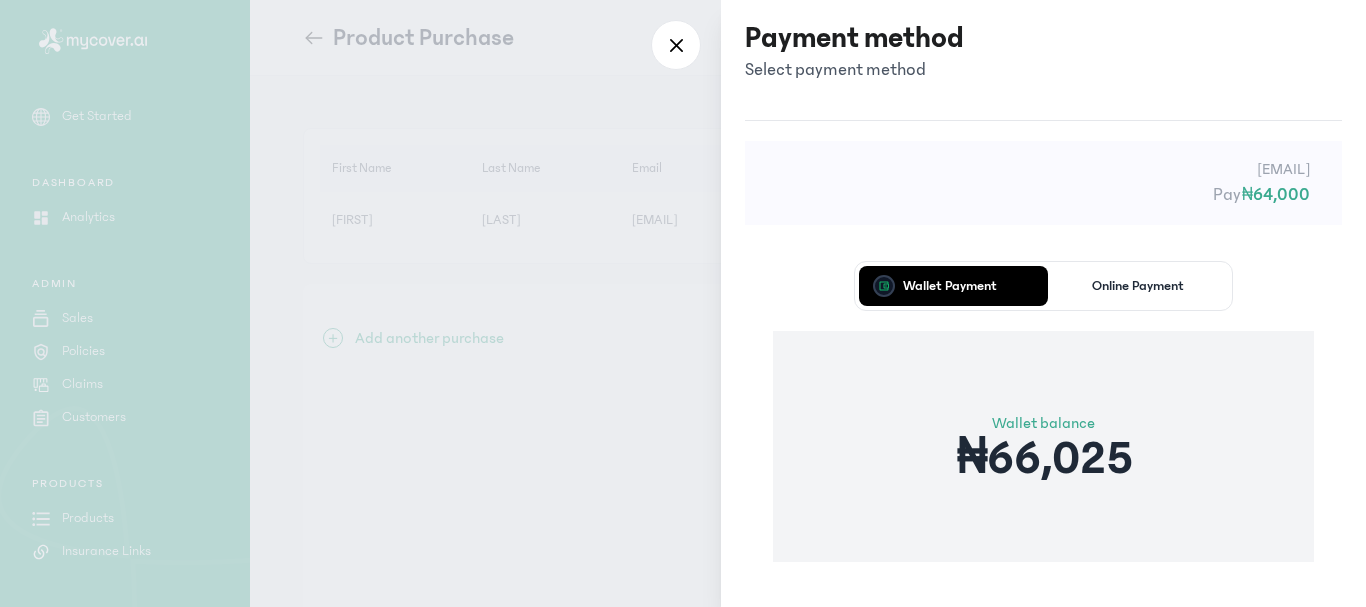 click on "Online Payment" 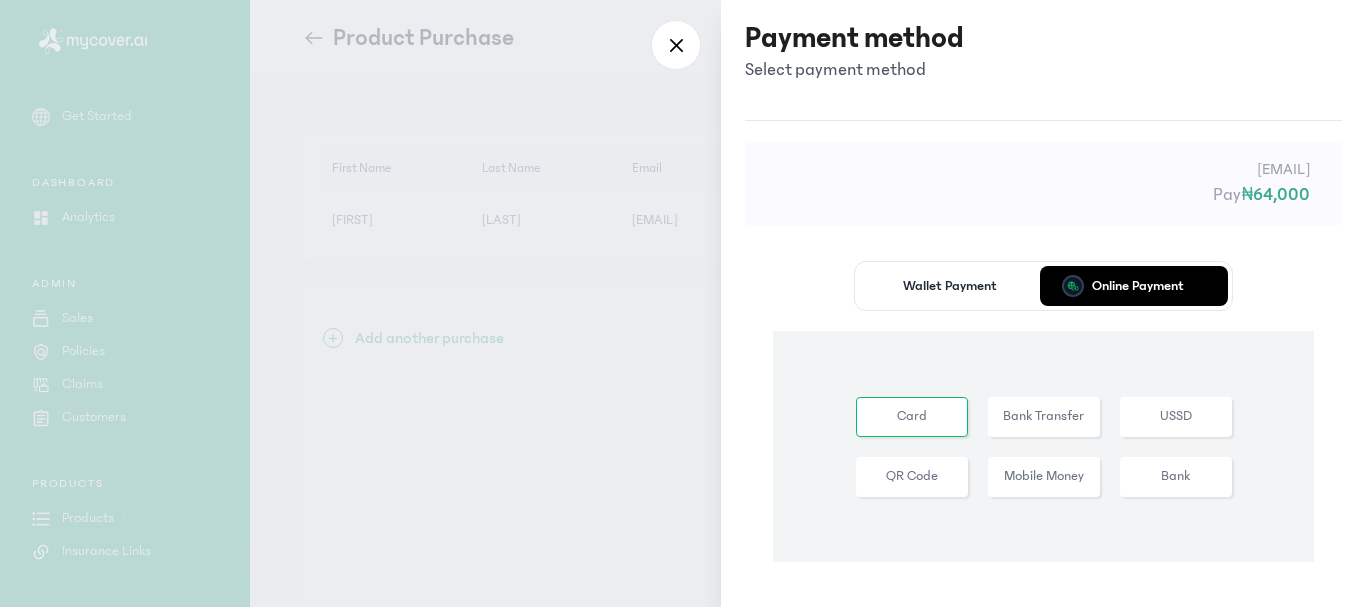 click on "Wallet Payment" at bounding box center [950, 286] 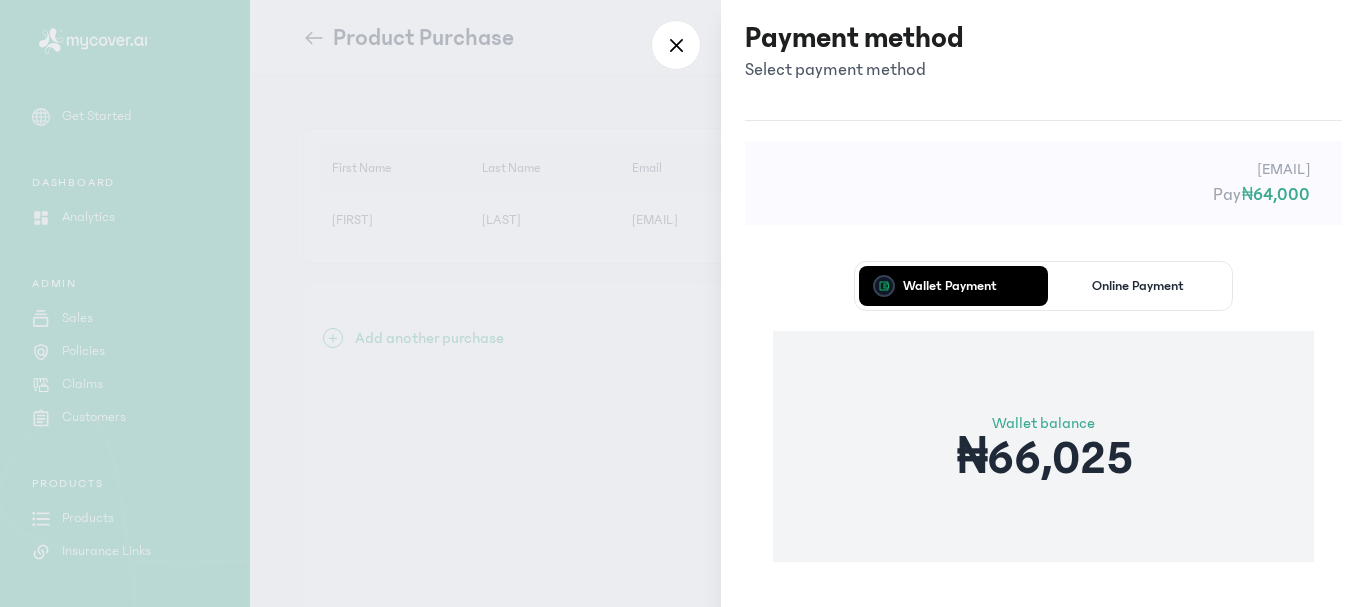 type 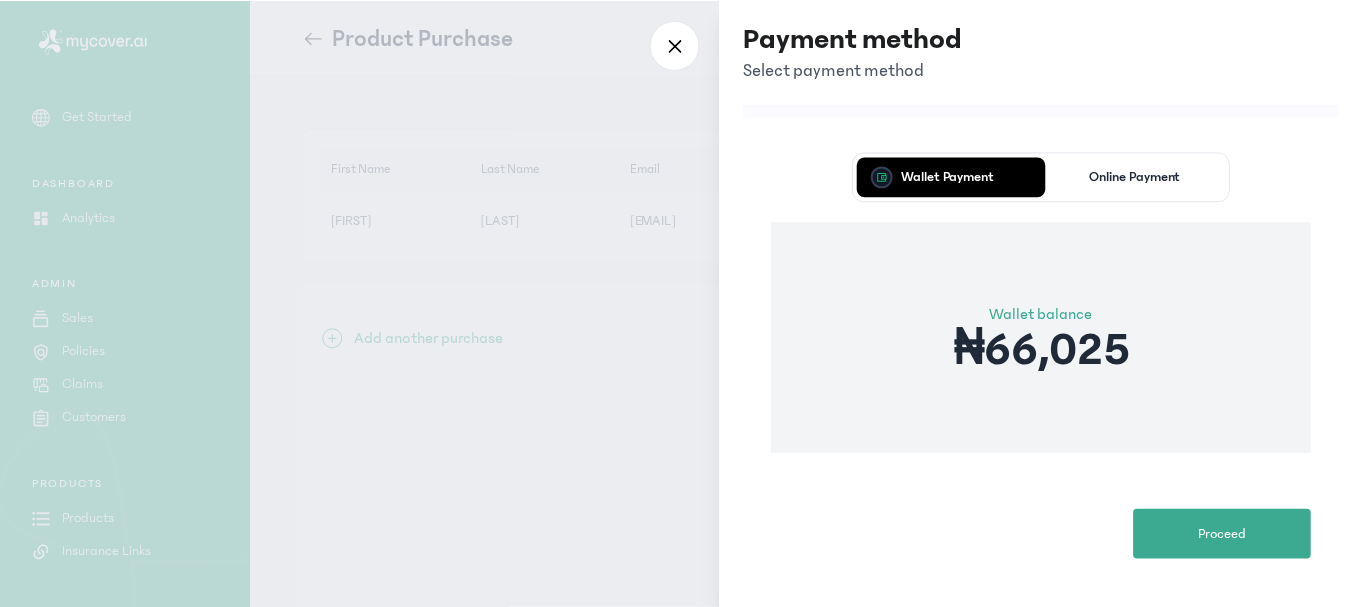 scroll, scrollTop: 113, scrollLeft: 0, axis: vertical 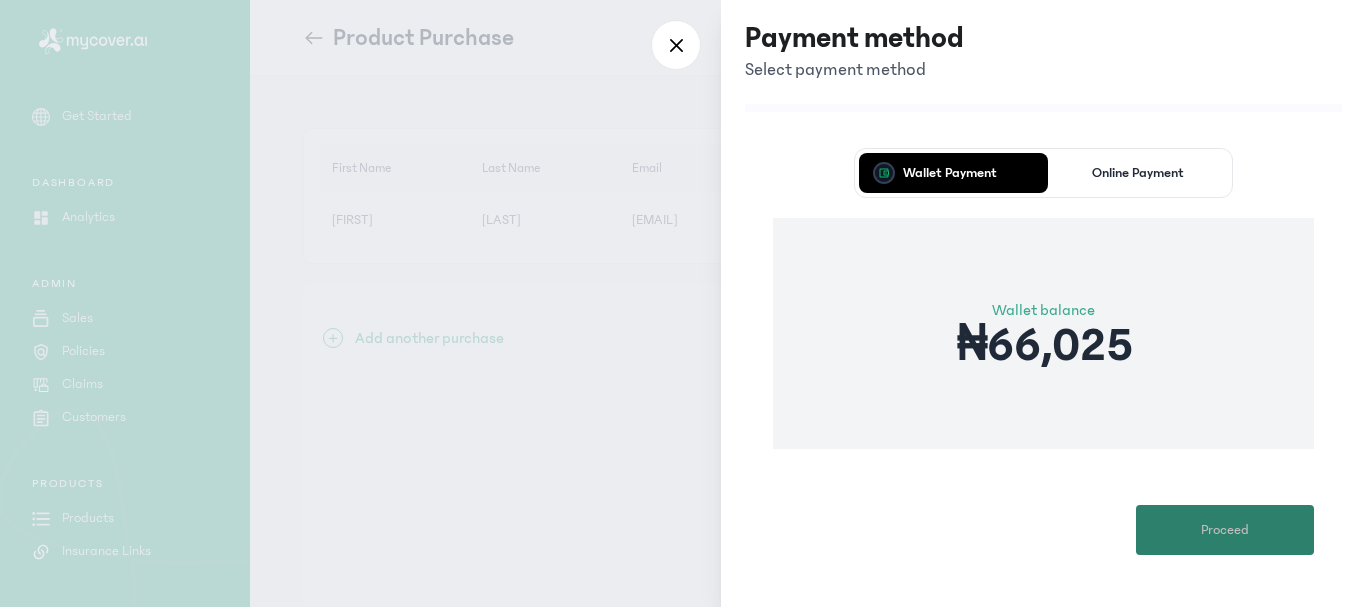 click on "Proceed" at bounding box center [1225, 530] 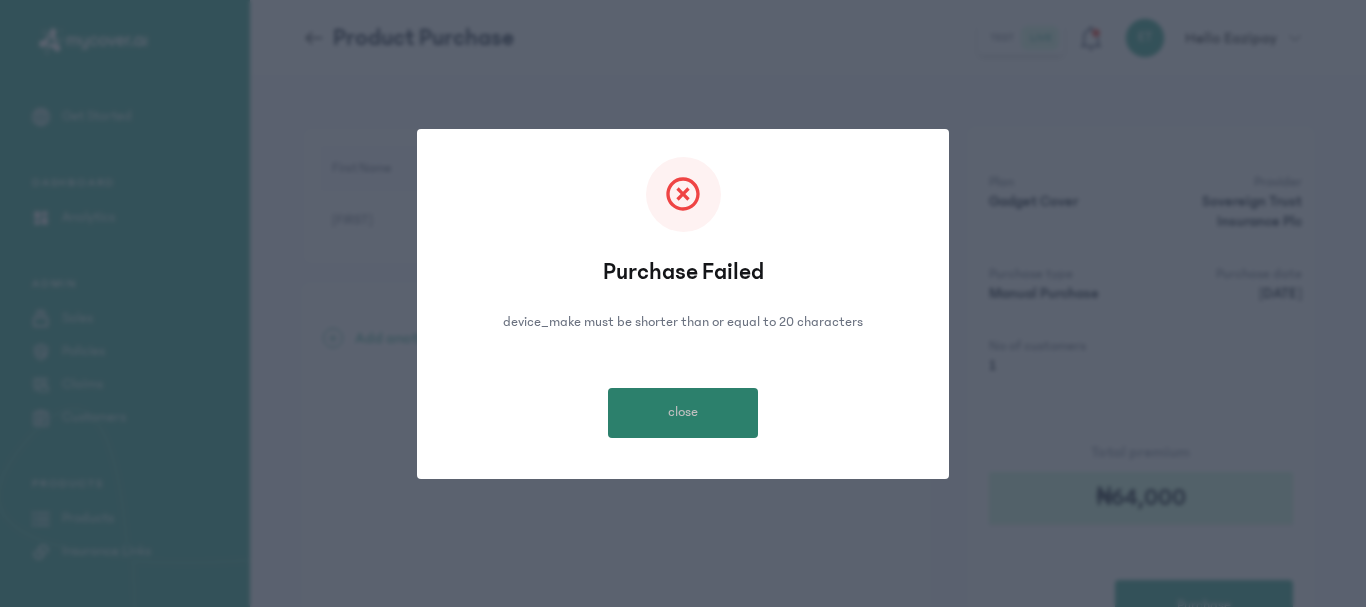 click on "close" at bounding box center [683, 413] 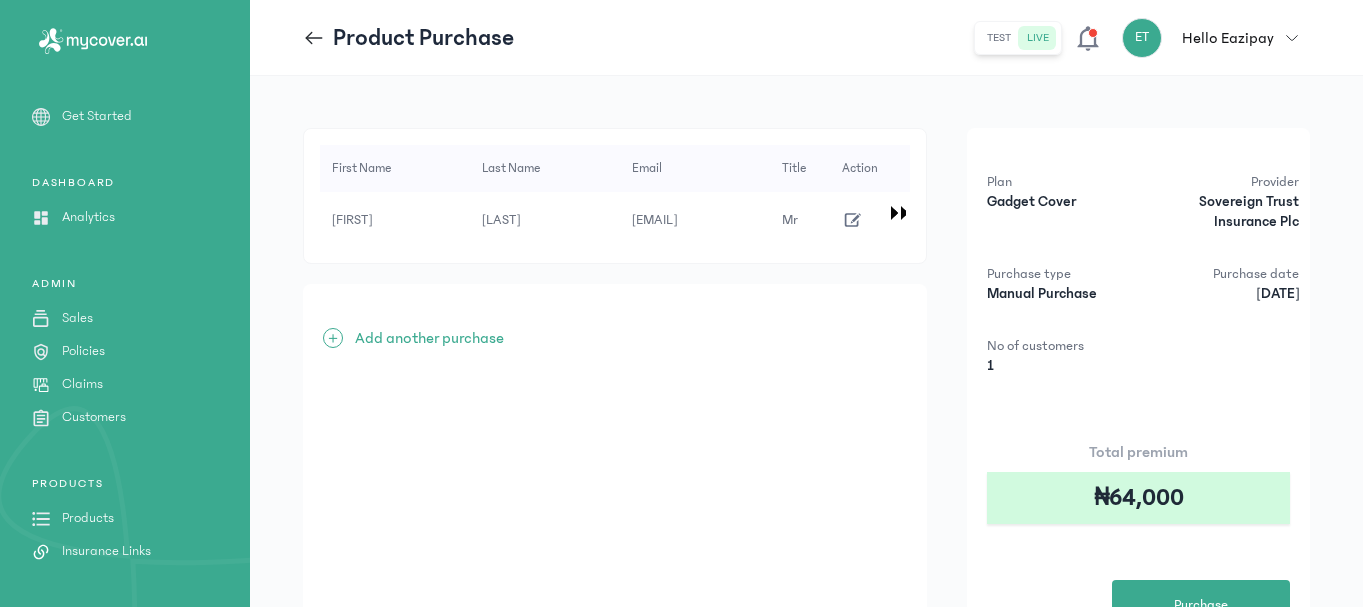 click 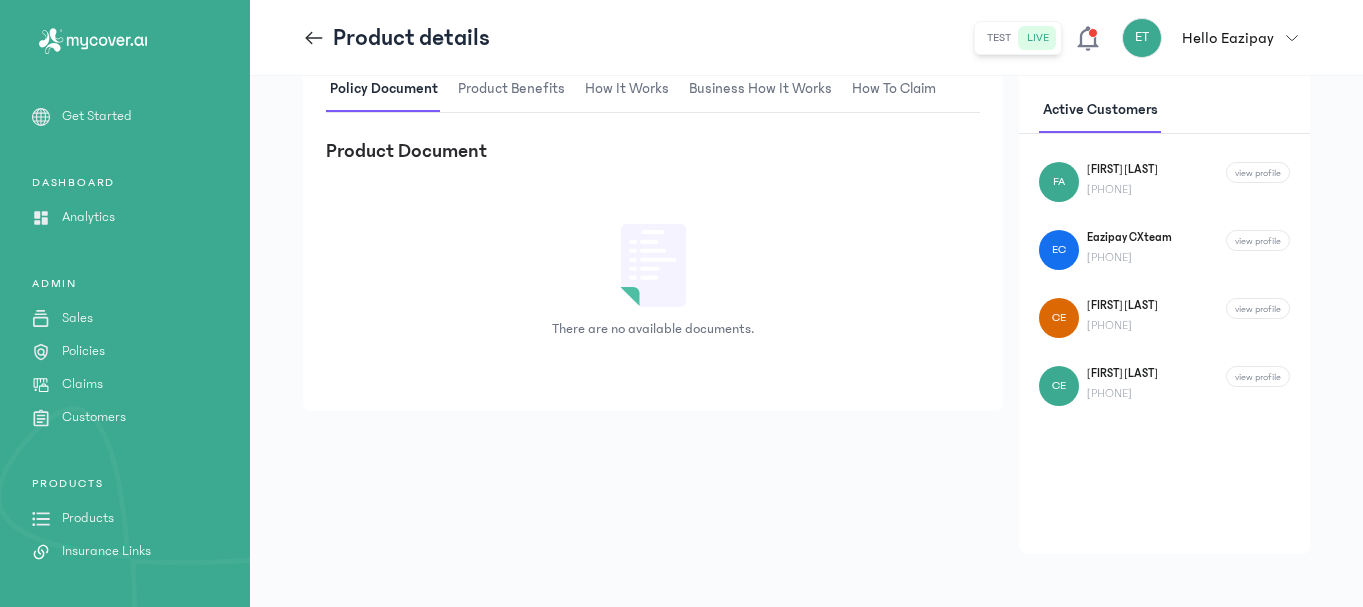 scroll, scrollTop: 485, scrollLeft: 0, axis: vertical 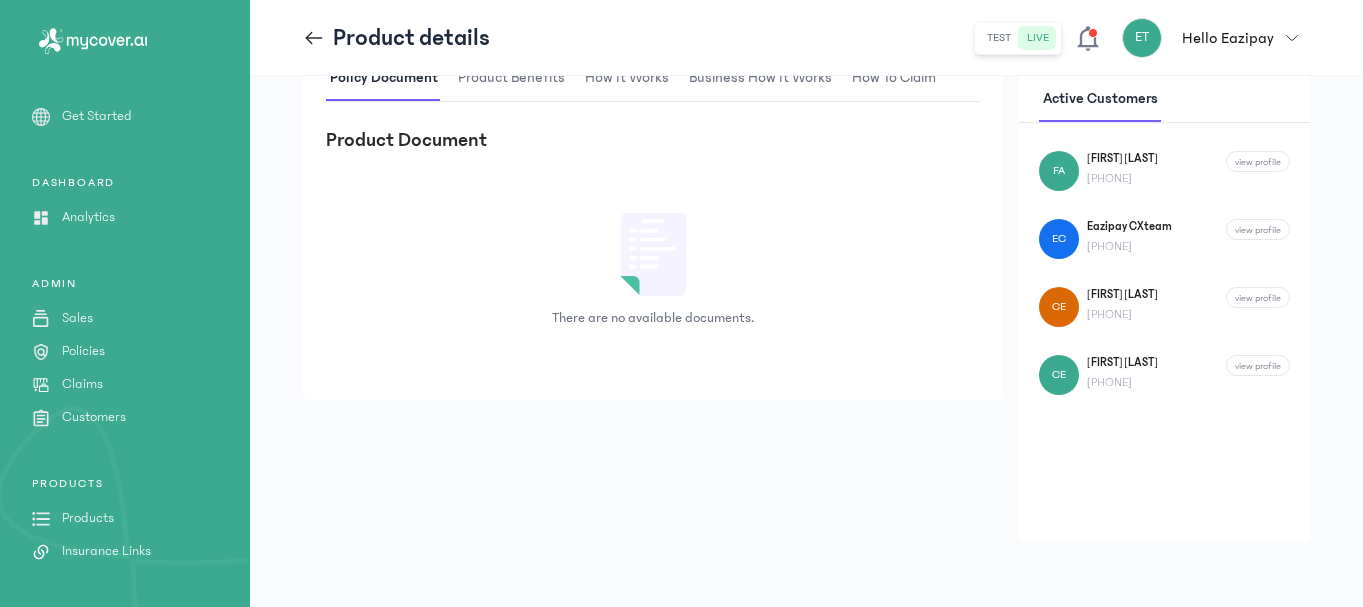drag, startPoint x: 1360, startPoint y: 337, endPoint x: 1363, endPoint y: 392, distance: 55.081757 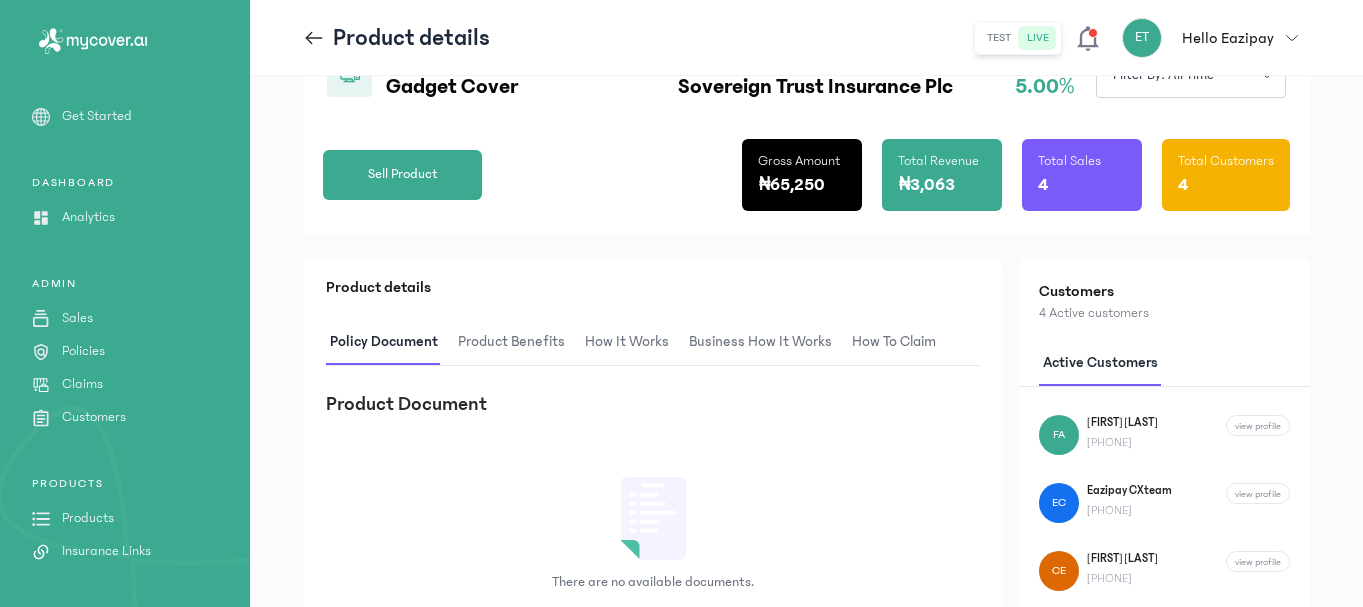scroll, scrollTop: 219, scrollLeft: 0, axis: vertical 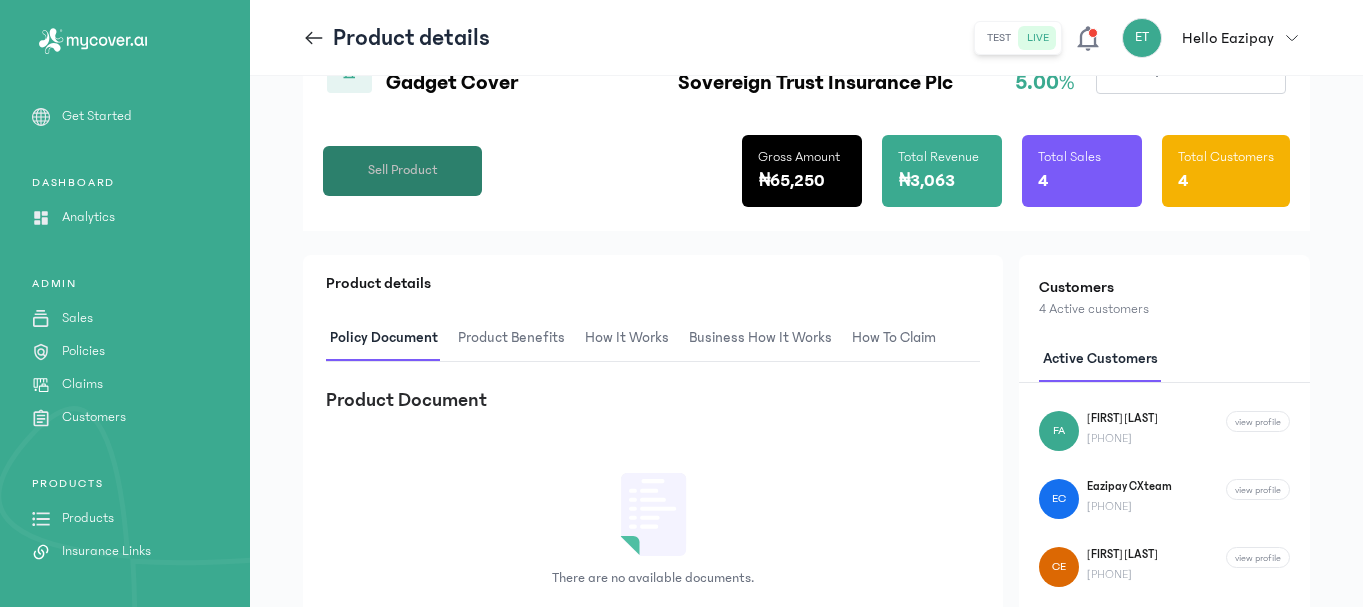 click on "Sell Product" 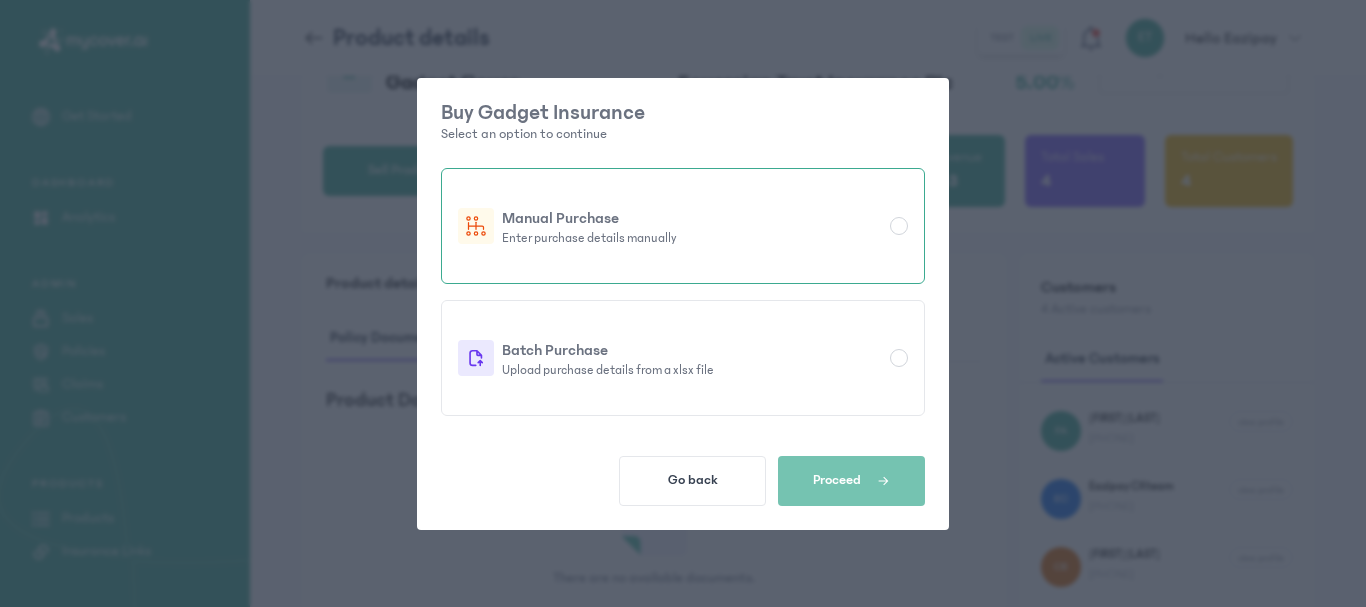 click on "Enter purchase details manually" at bounding box center (692, 238) 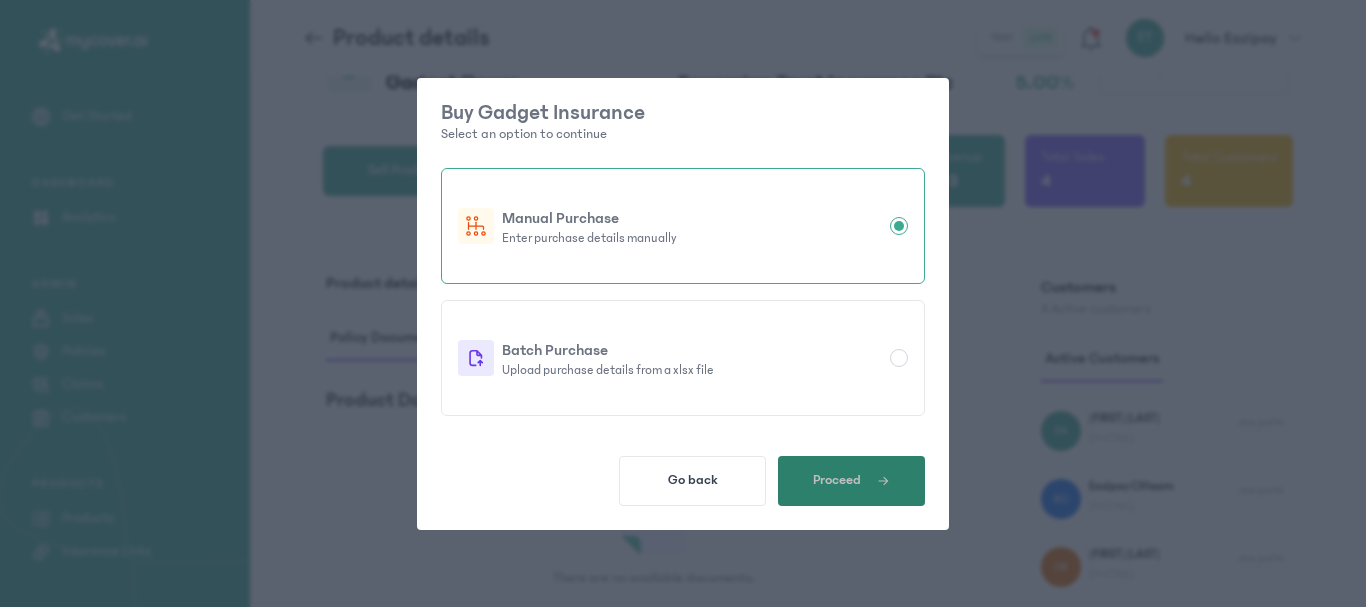 click on "Proceed" at bounding box center [851, 481] 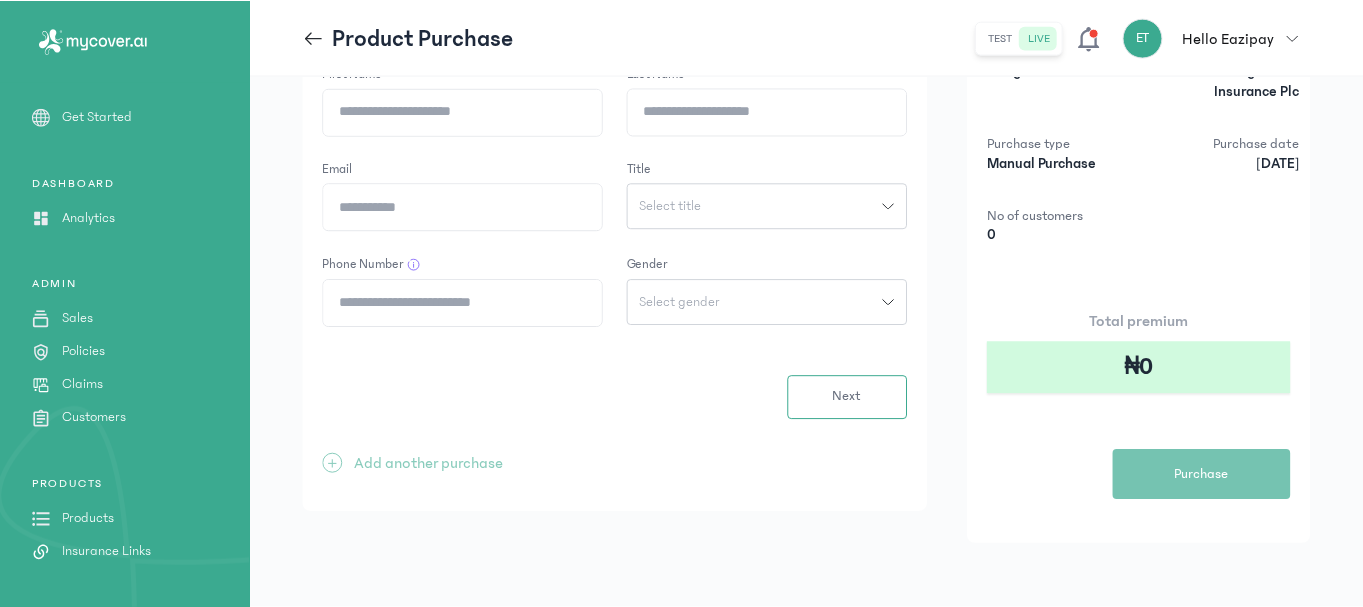 scroll, scrollTop: 0, scrollLeft: 0, axis: both 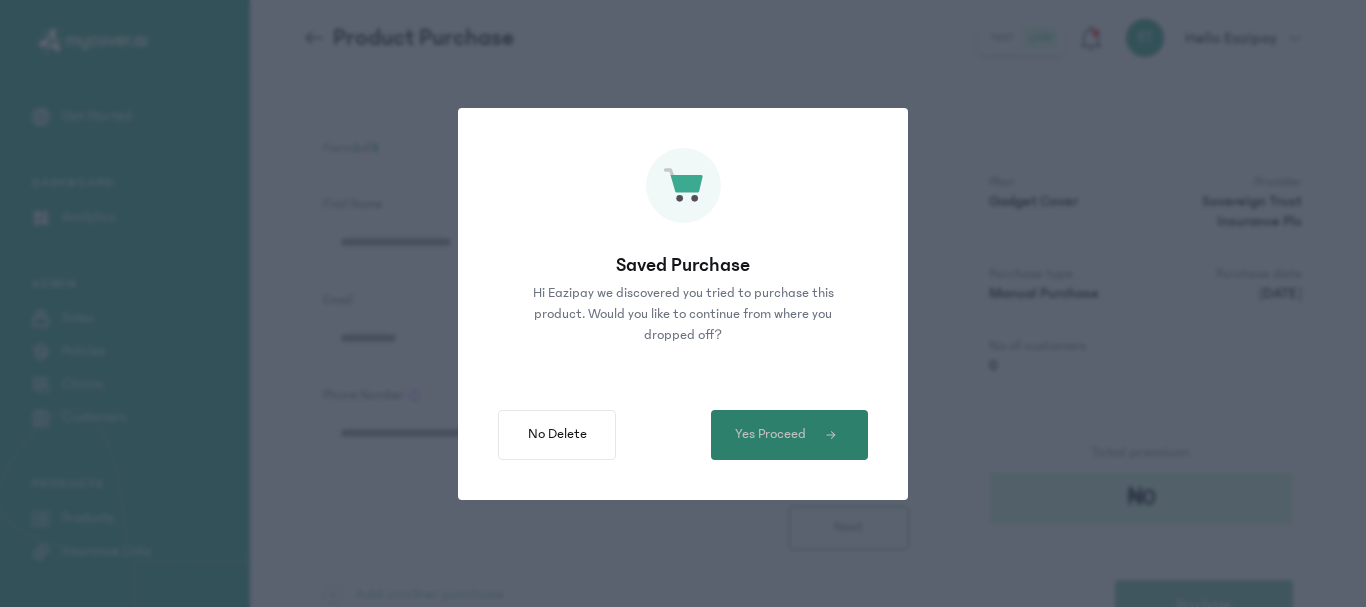 click on "Yes Proceed" at bounding box center (770, 434) 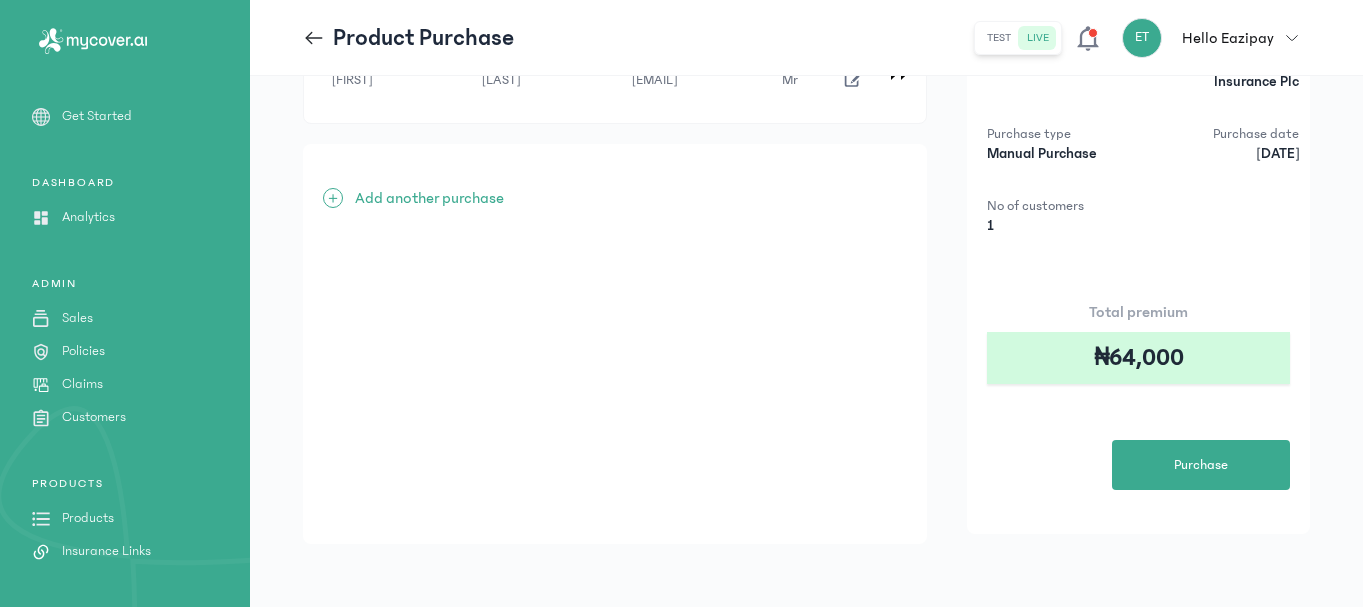 scroll, scrollTop: 142, scrollLeft: 0, axis: vertical 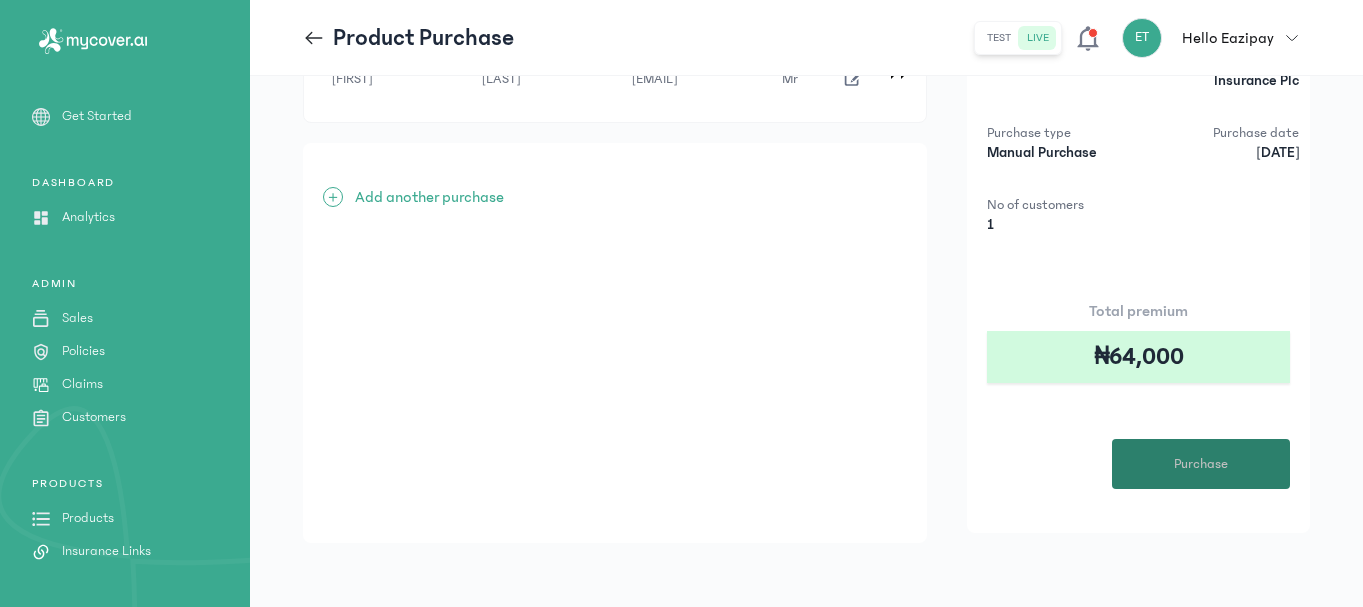 click on "Purchase" at bounding box center (1201, 464) 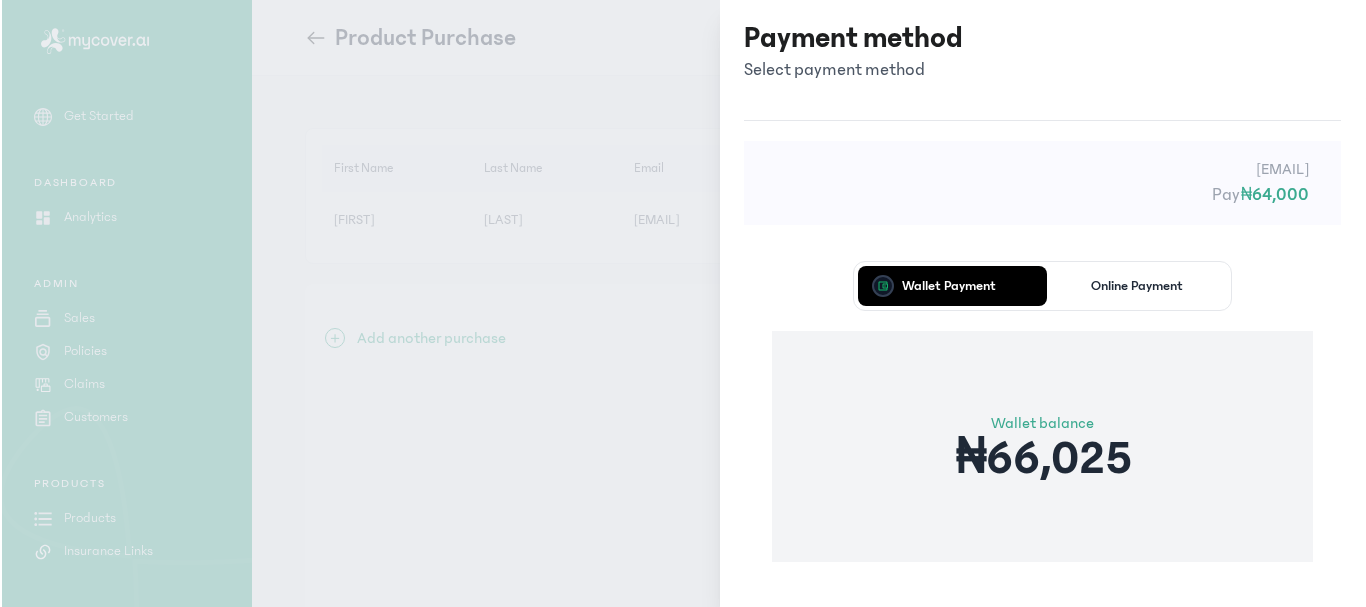 scroll, scrollTop: 0, scrollLeft: 0, axis: both 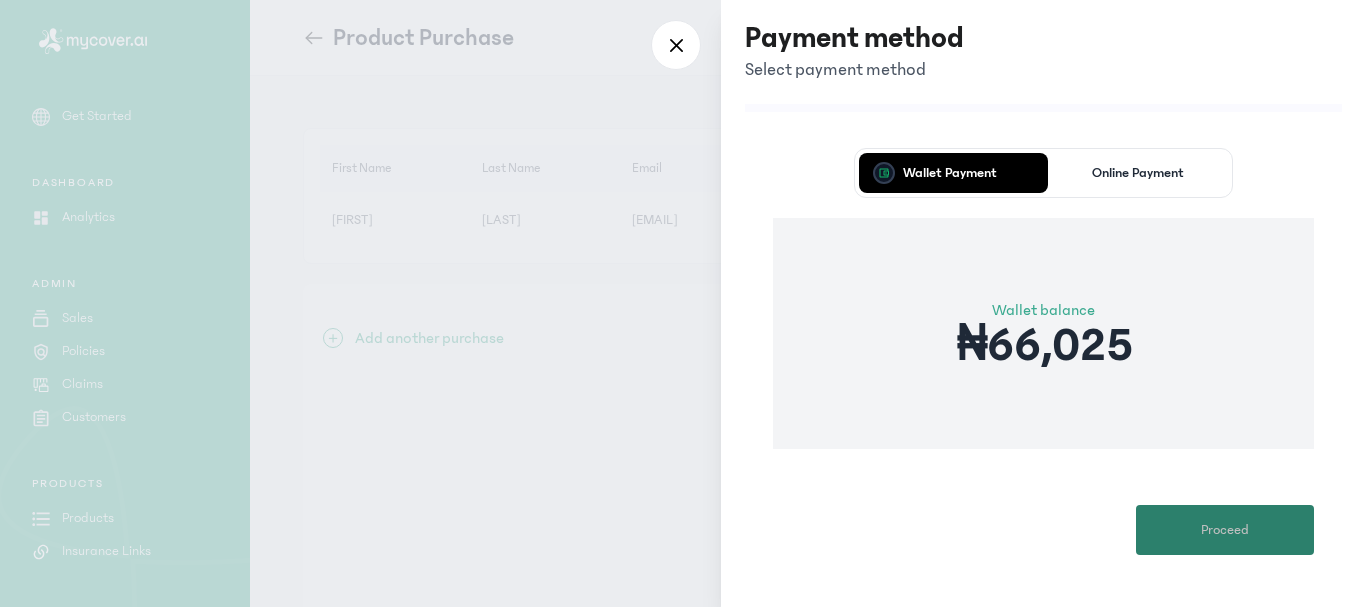 click on "Proceed" at bounding box center (1225, 530) 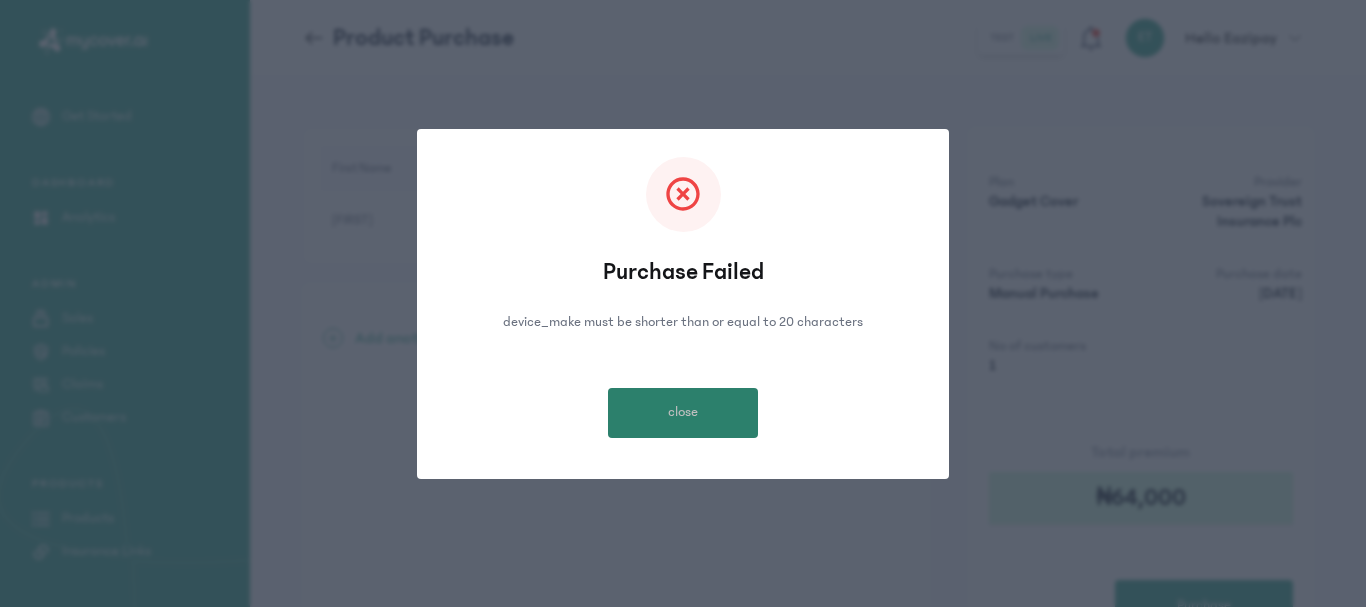 click on "close" at bounding box center (683, 413) 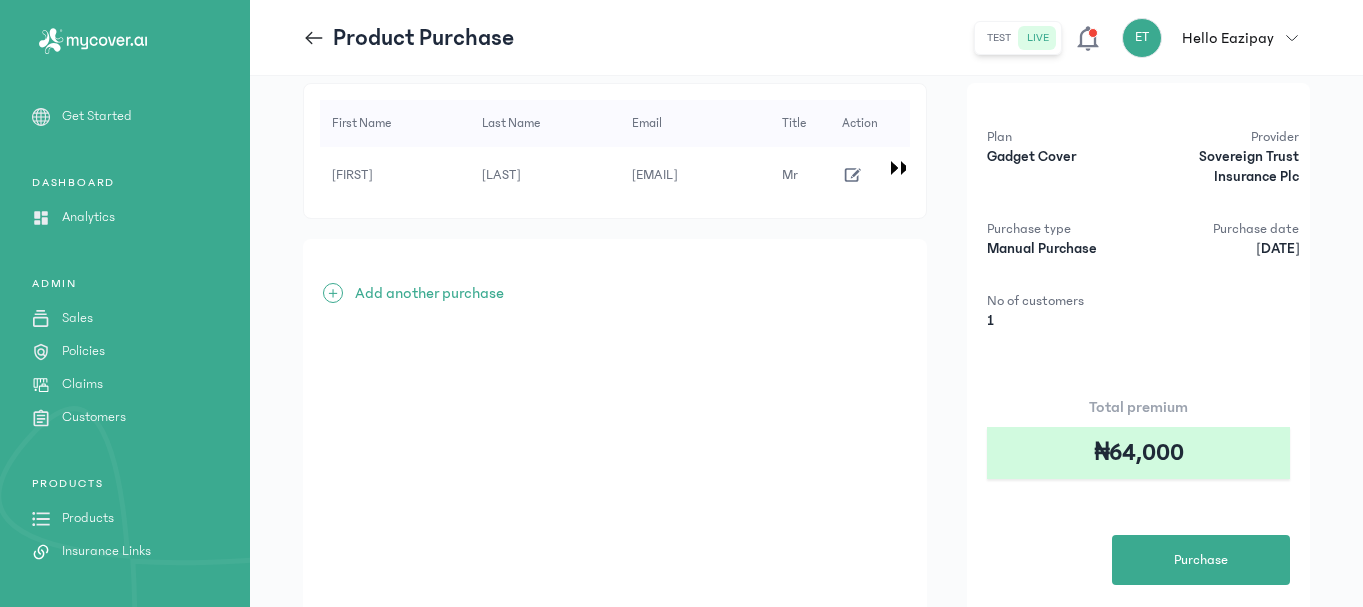 scroll, scrollTop: 0, scrollLeft: 0, axis: both 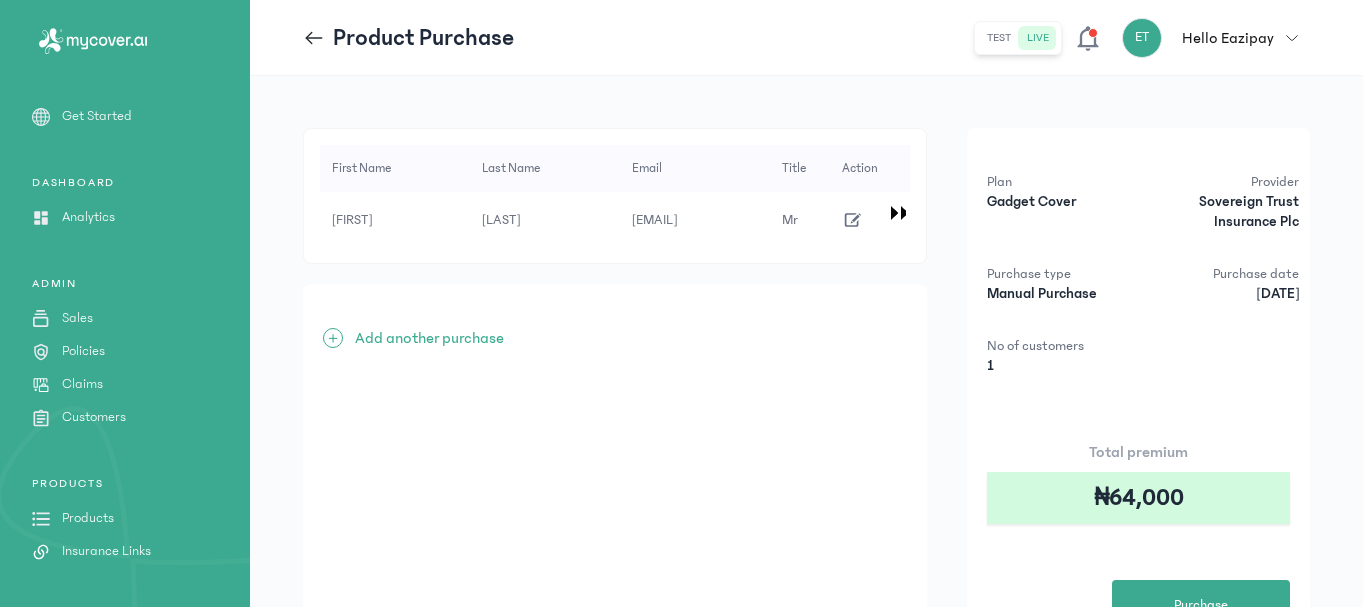 click 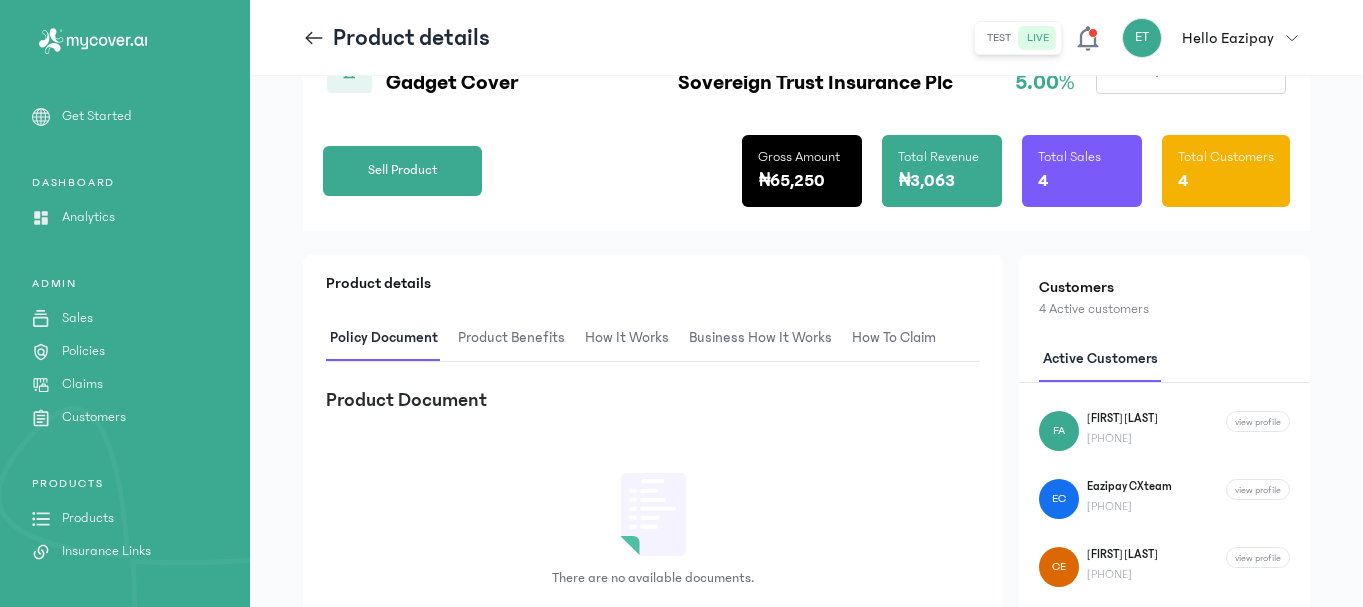 click 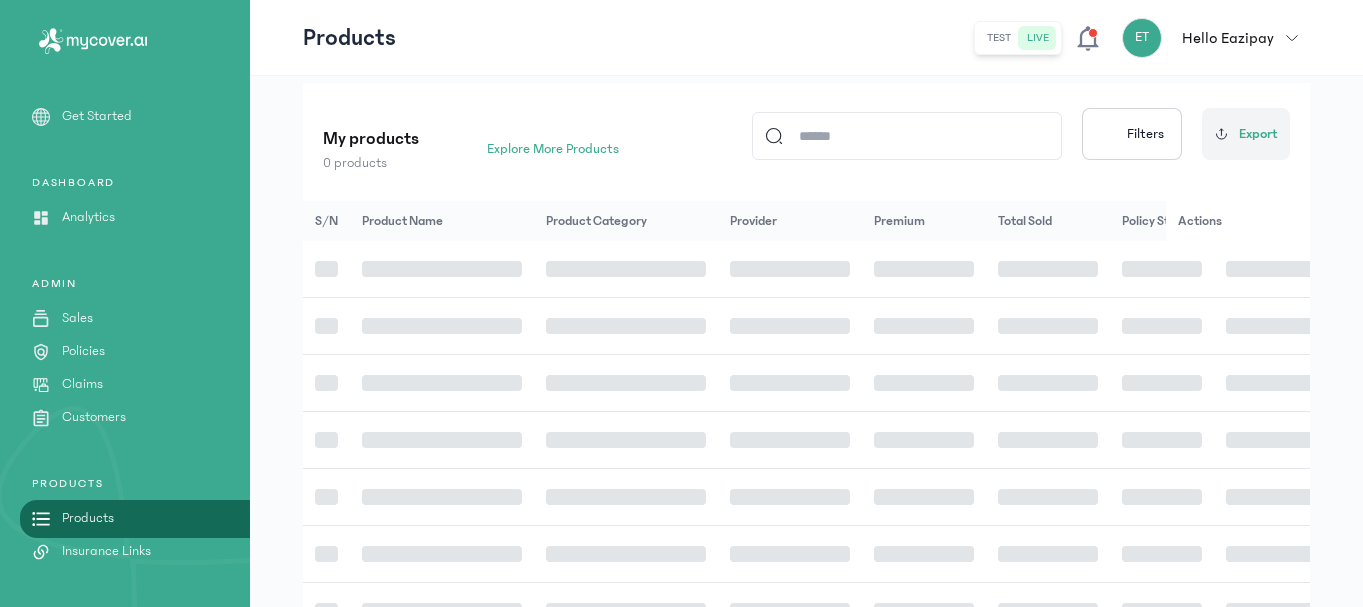 scroll, scrollTop: 105, scrollLeft: 0, axis: vertical 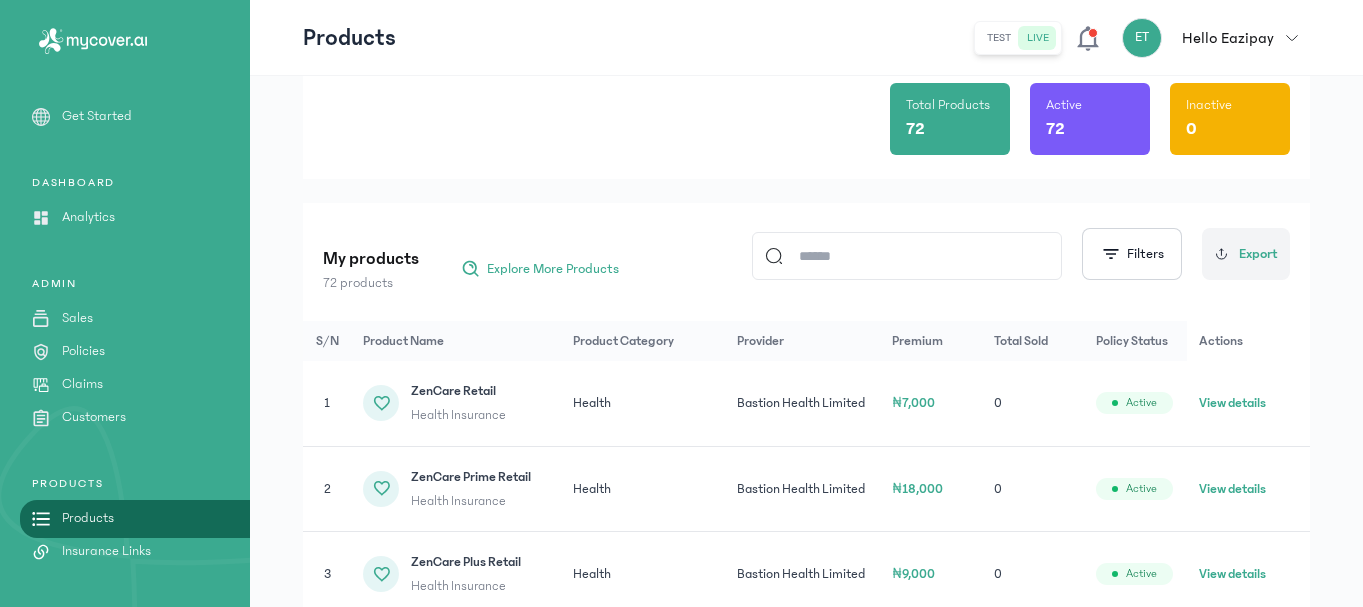 click 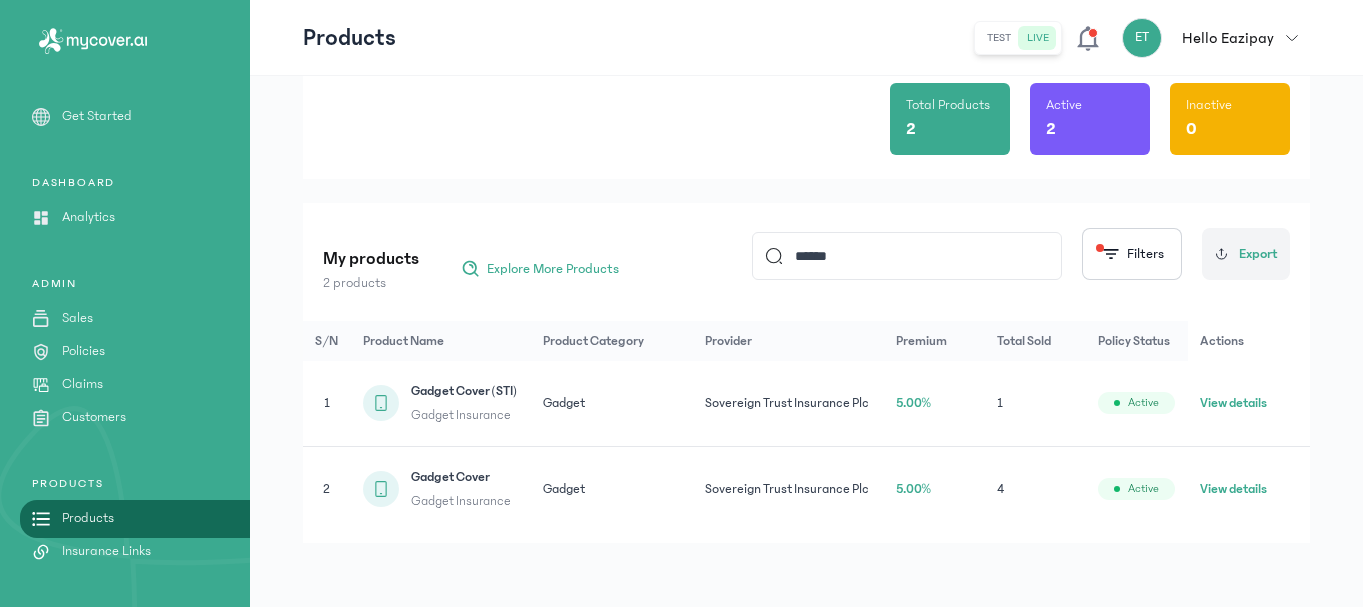 click on "Sovereign Trust Insurance Plc" 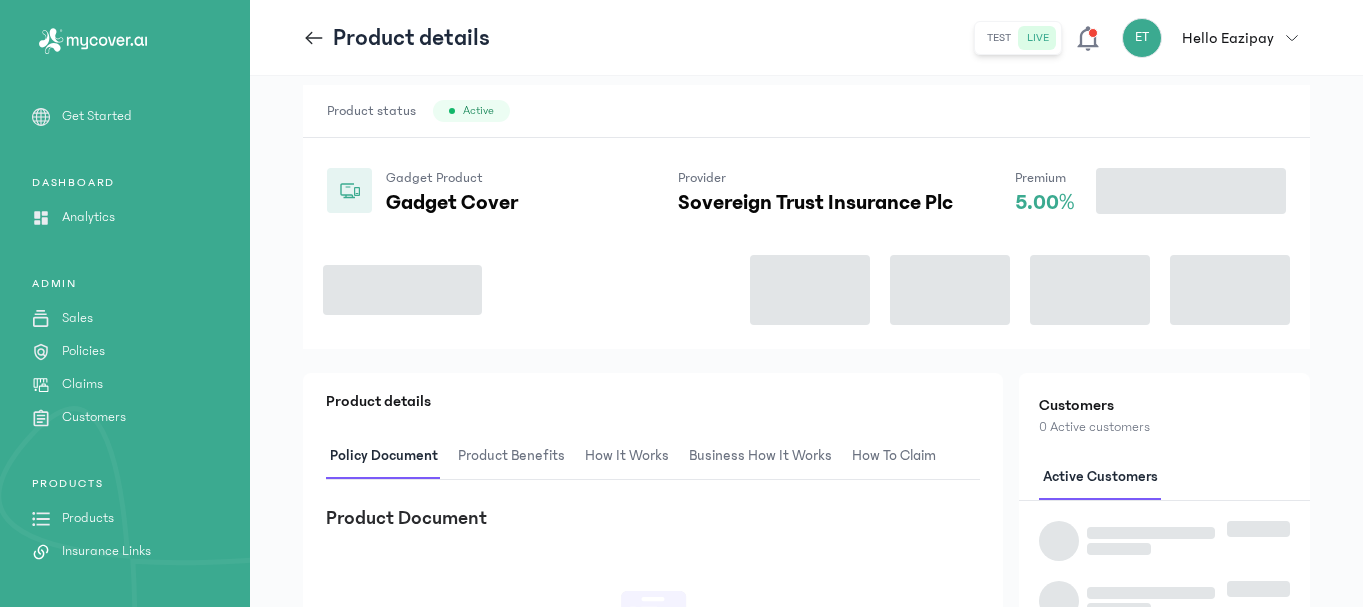 scroll, scrollTop: 0, scrollLeft: 0, axis: both 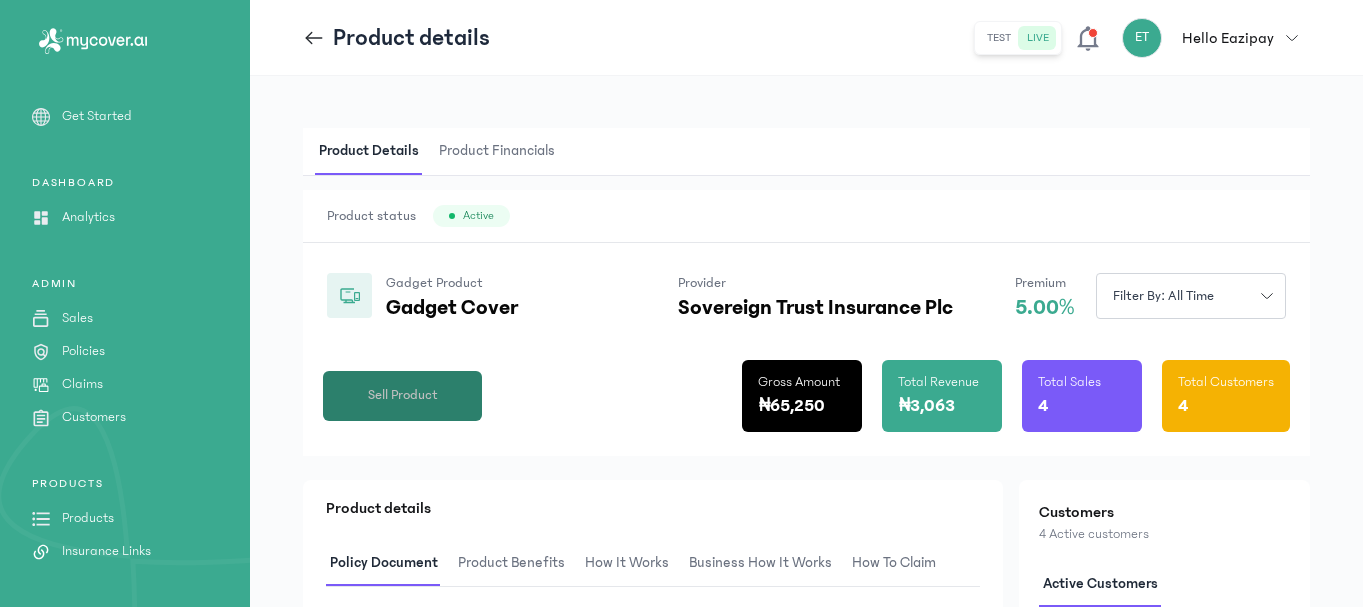 click on "Sell Product" 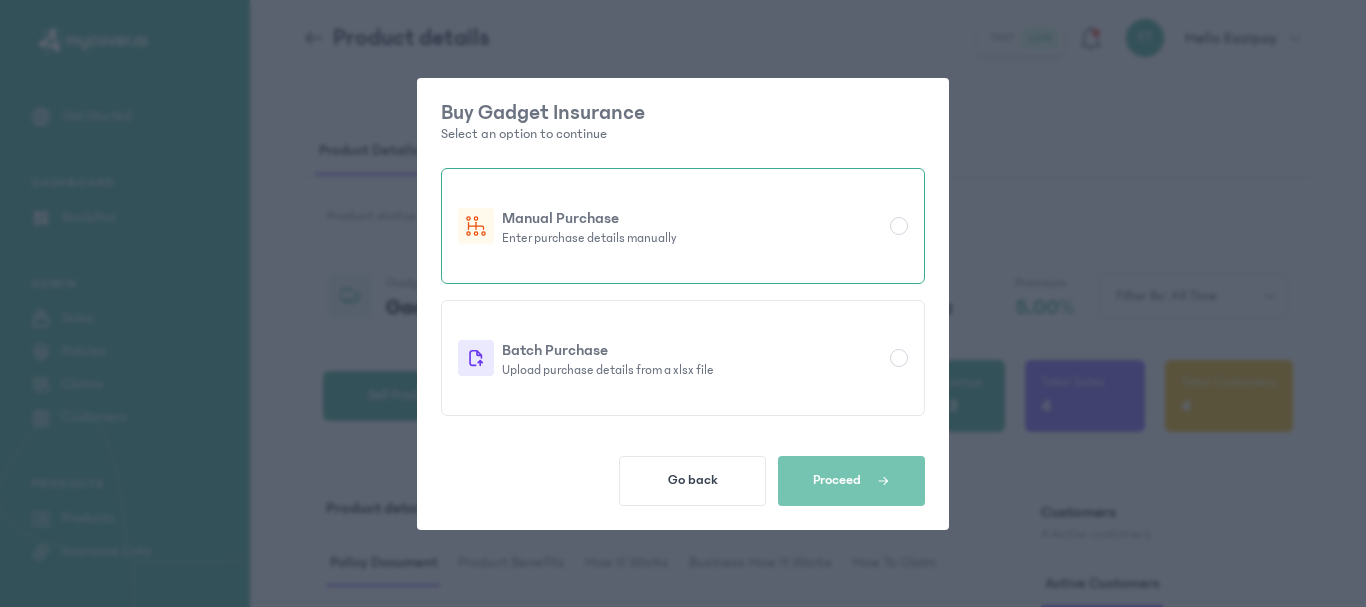 click on "Manual Purchase" at bounding box center (692, 218) 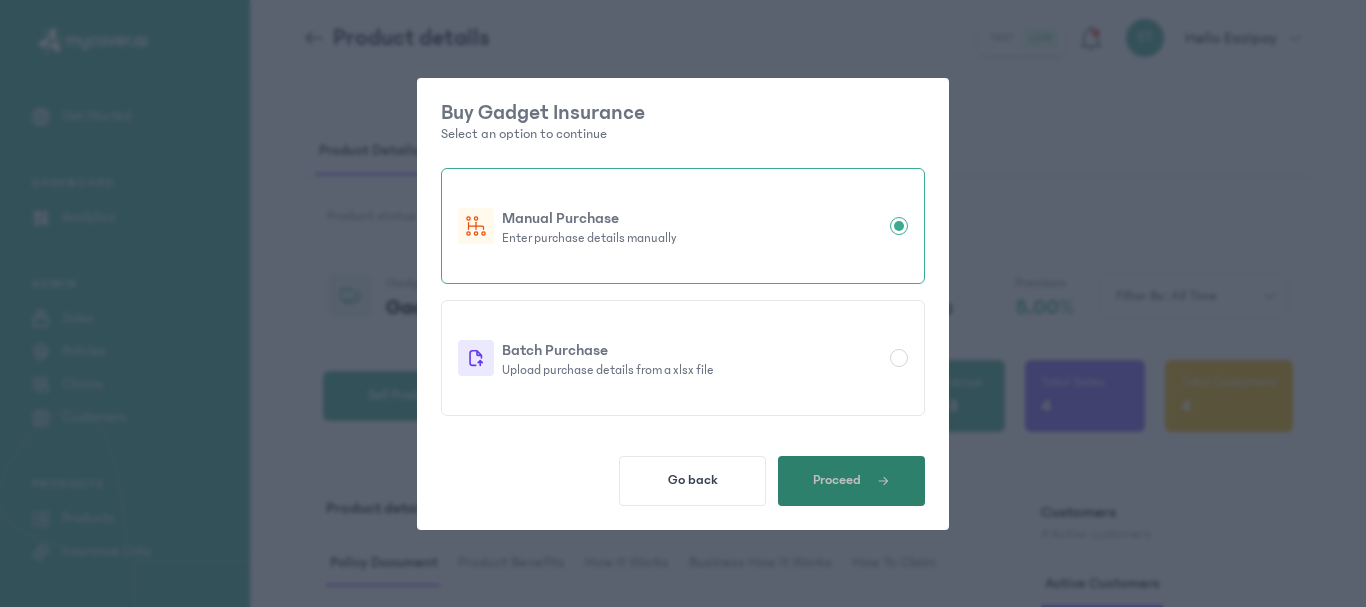 click on "Proceed" at bounding box center (851, 481) 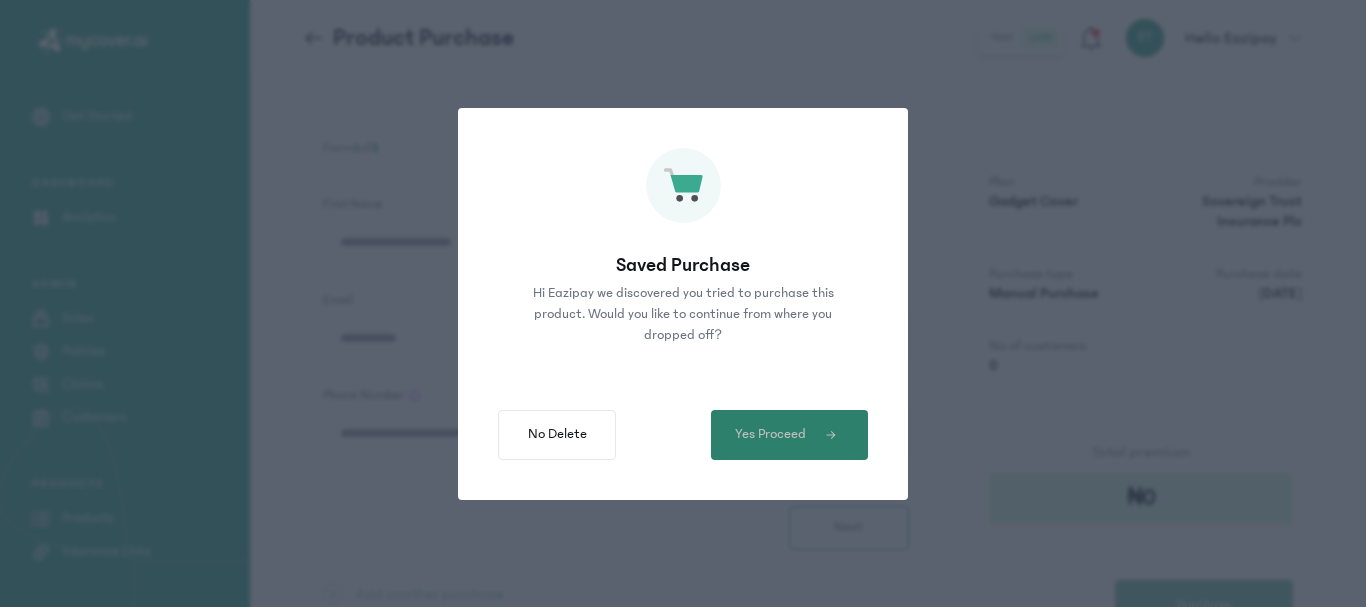 click on "Yes Proceed" at bounding box center [770, 434] 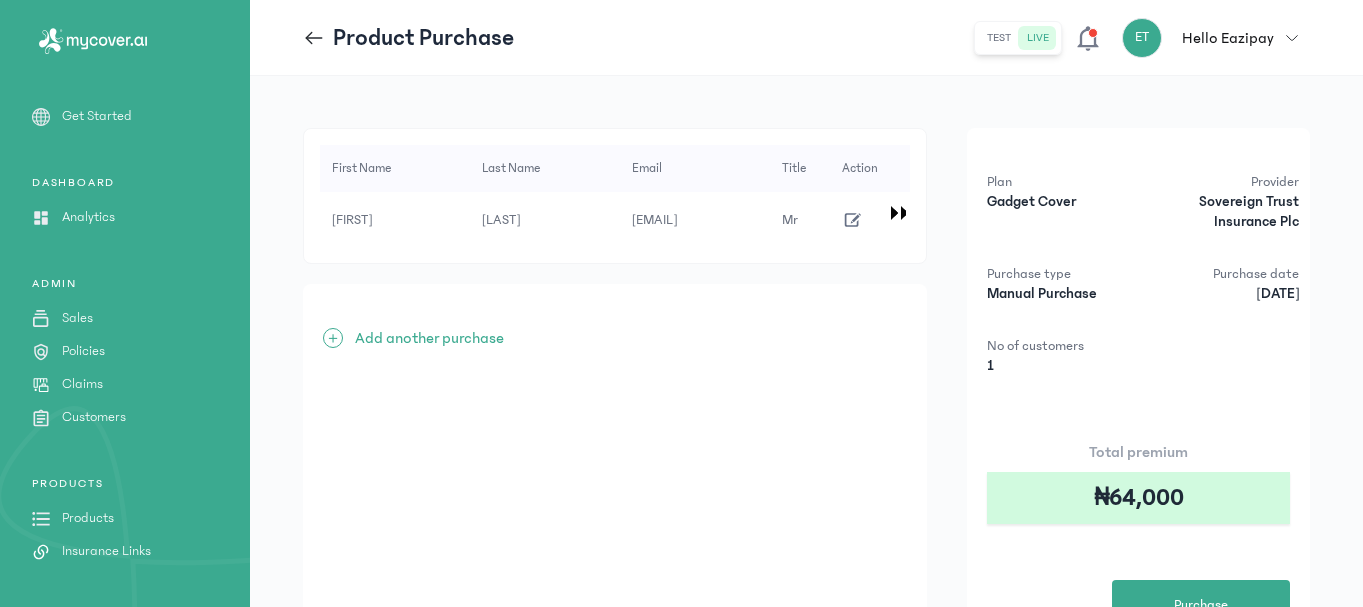 click 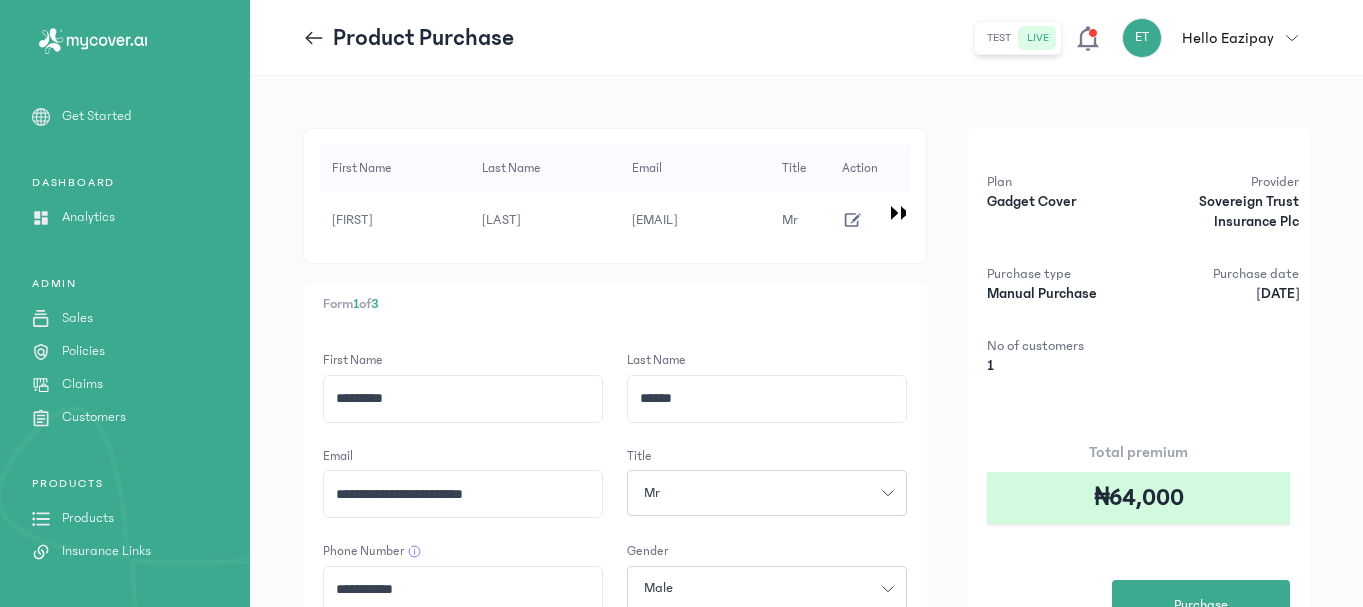 type 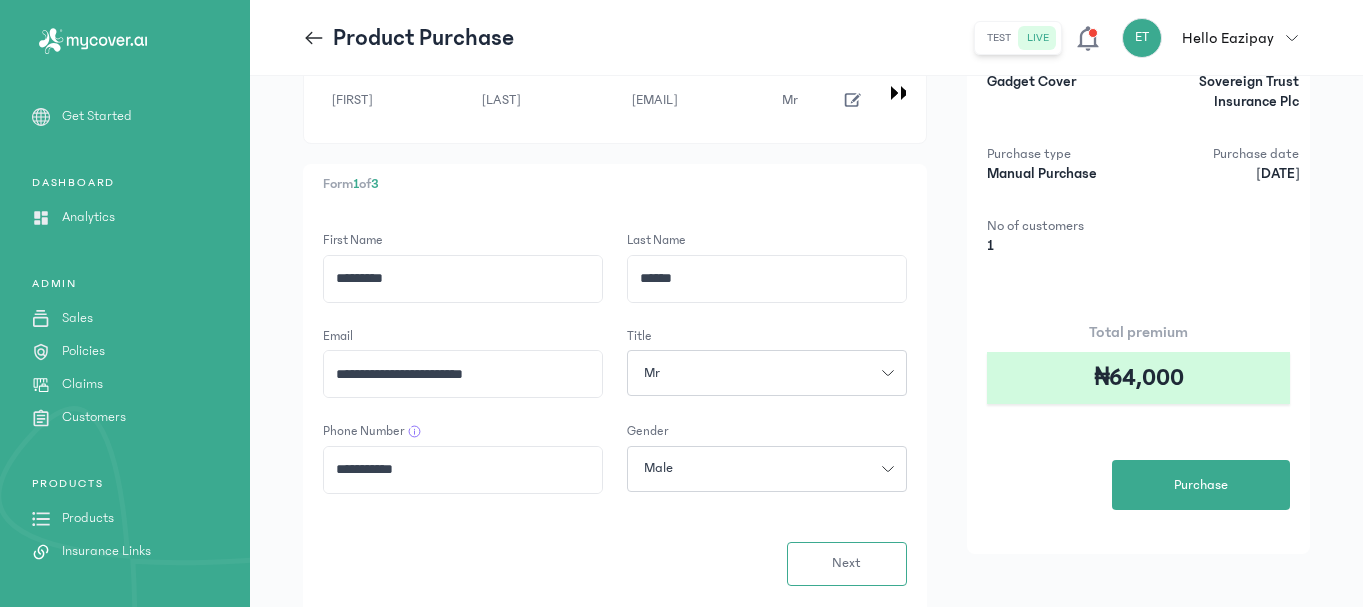 scroll, scrollTop: 240, scrollLeft: 0, axis: vertical 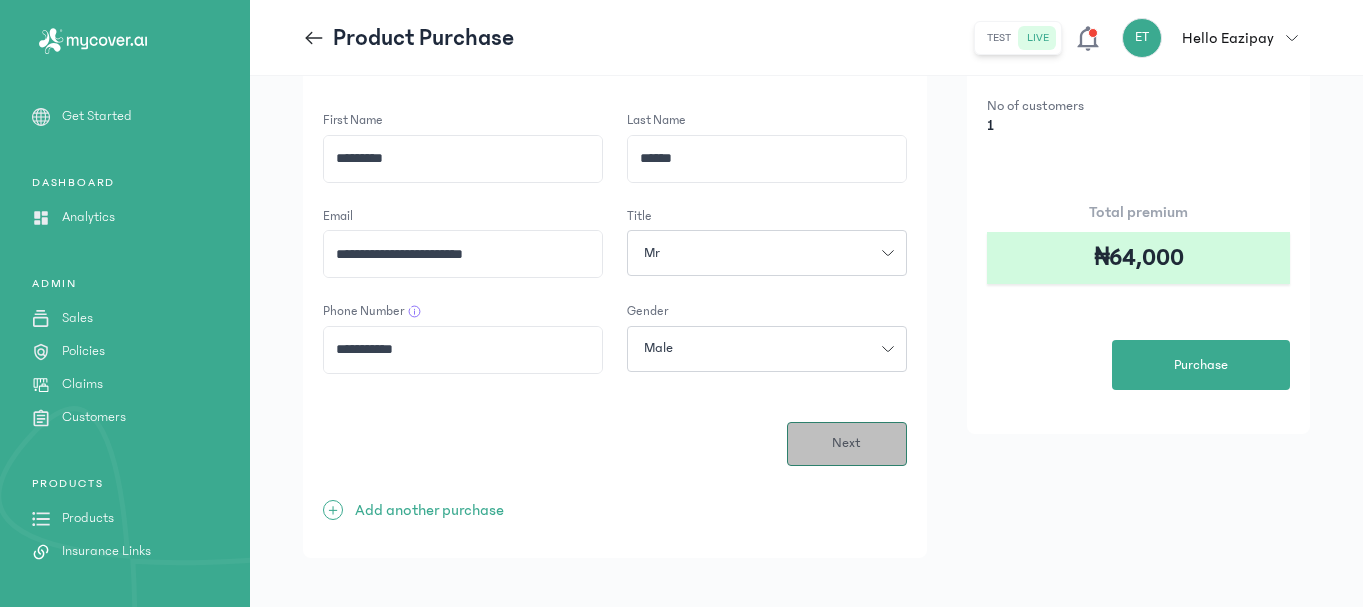click on "Next" at bounding box center (847, 444) 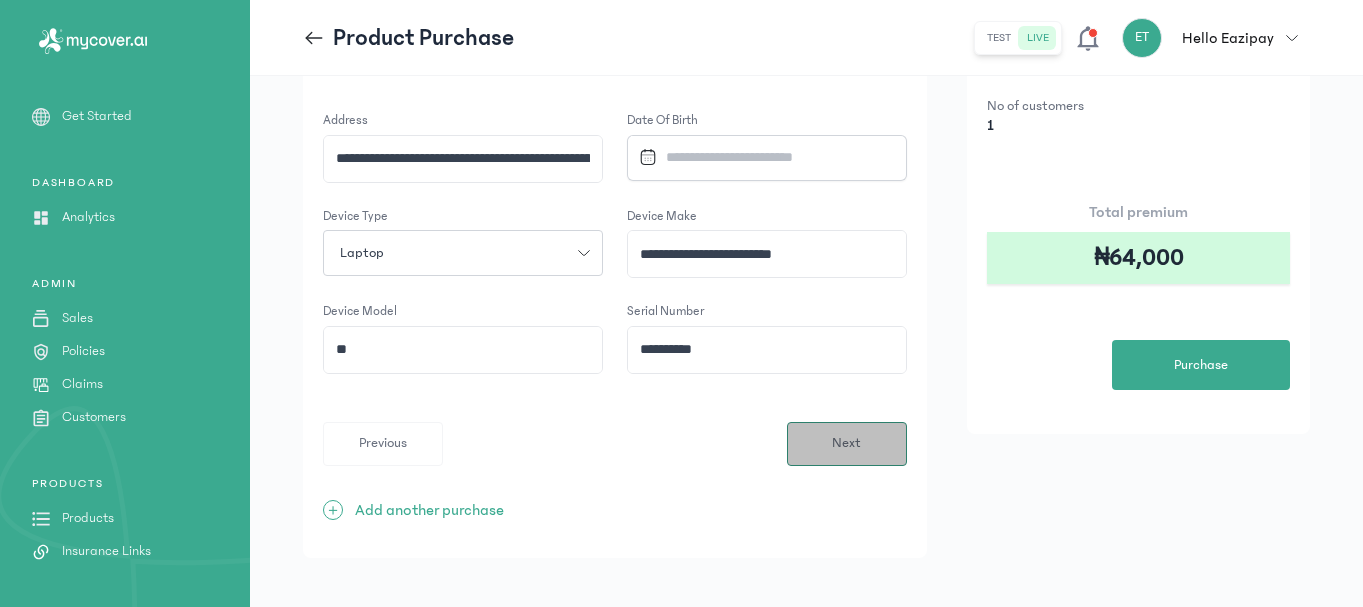 scroll, scrollTop: 0, scrollLeft: 0, axis: both 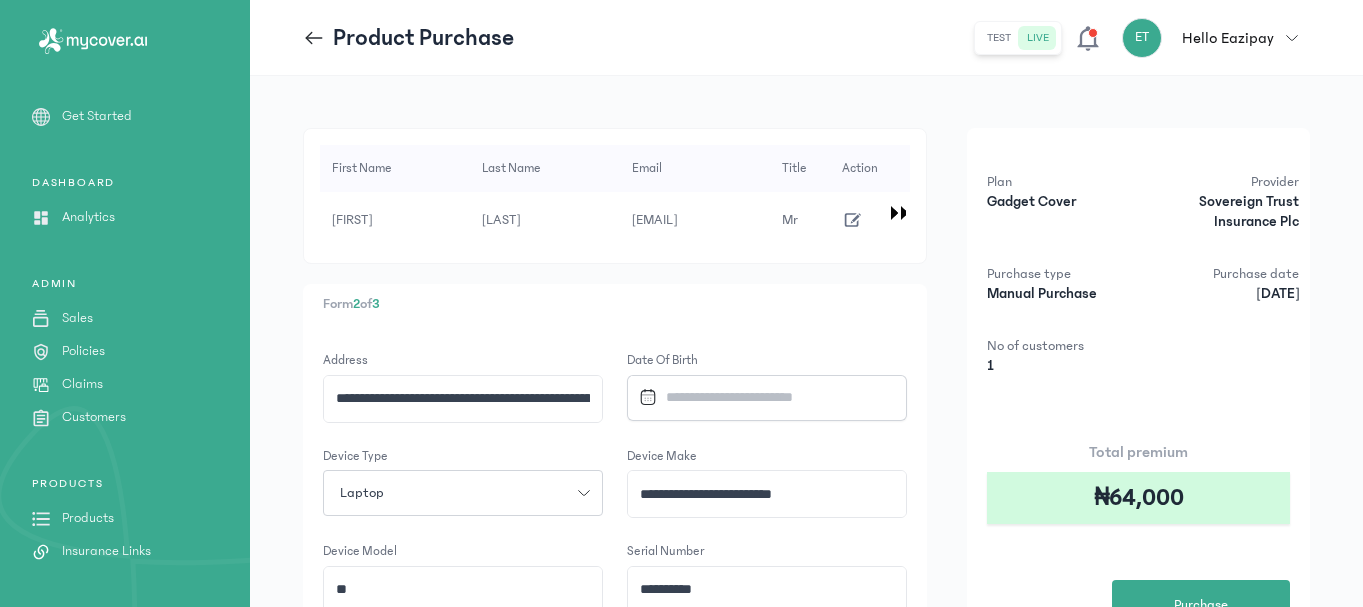 click on "**********" at bounding box center (615, 463) 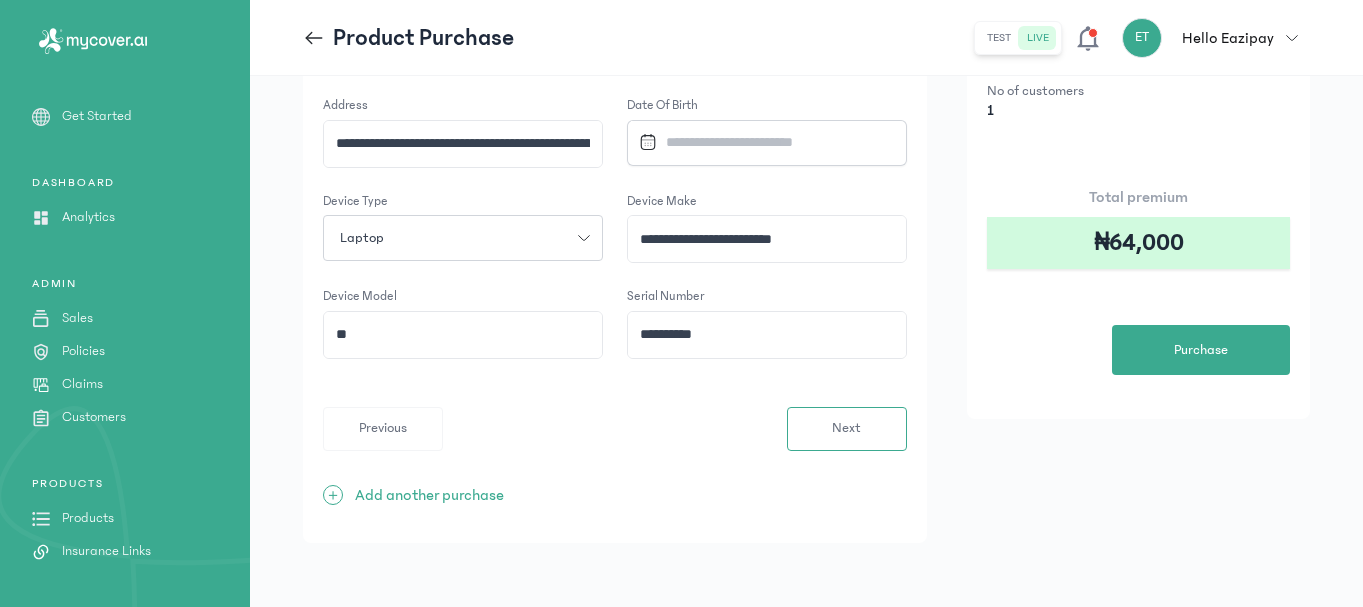scroll, scrollTop: 280, scrollLeft: 0, axis: vertical 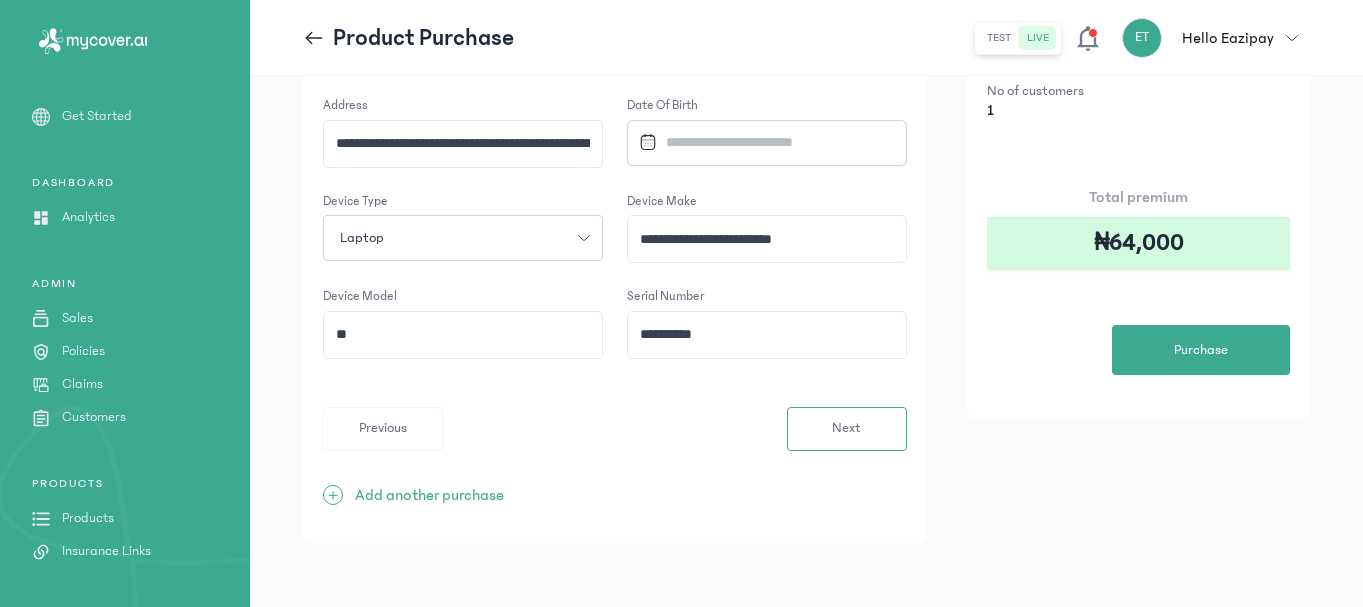 click on "**********" 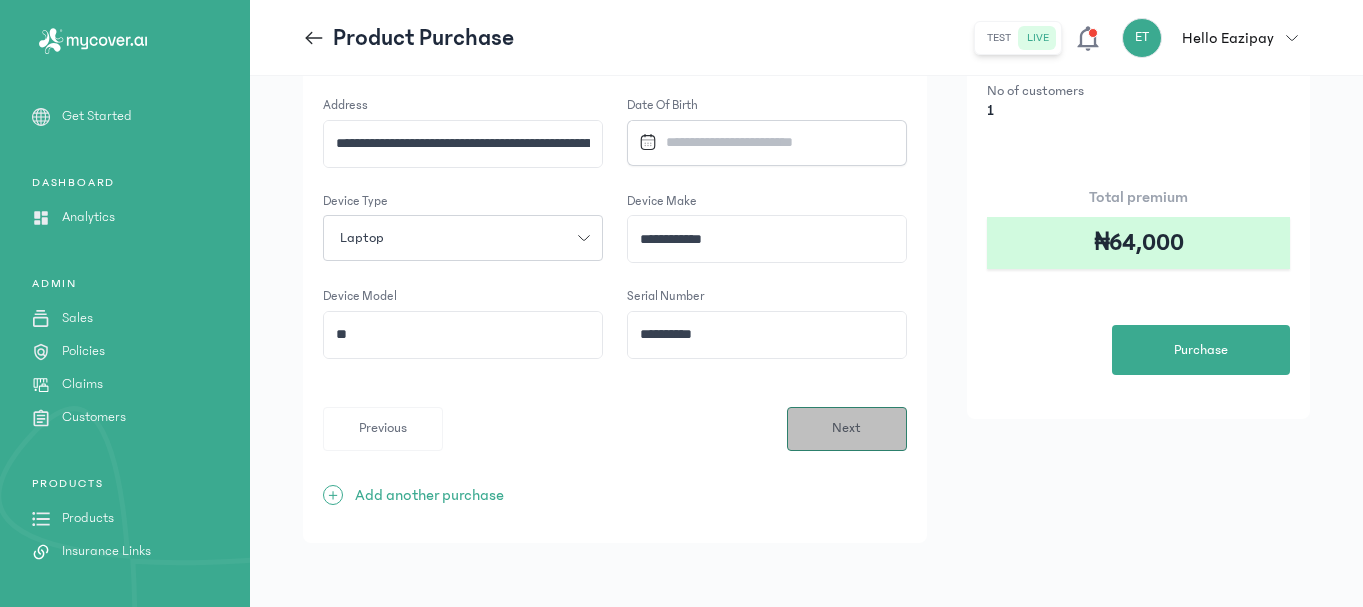 type on "**********" 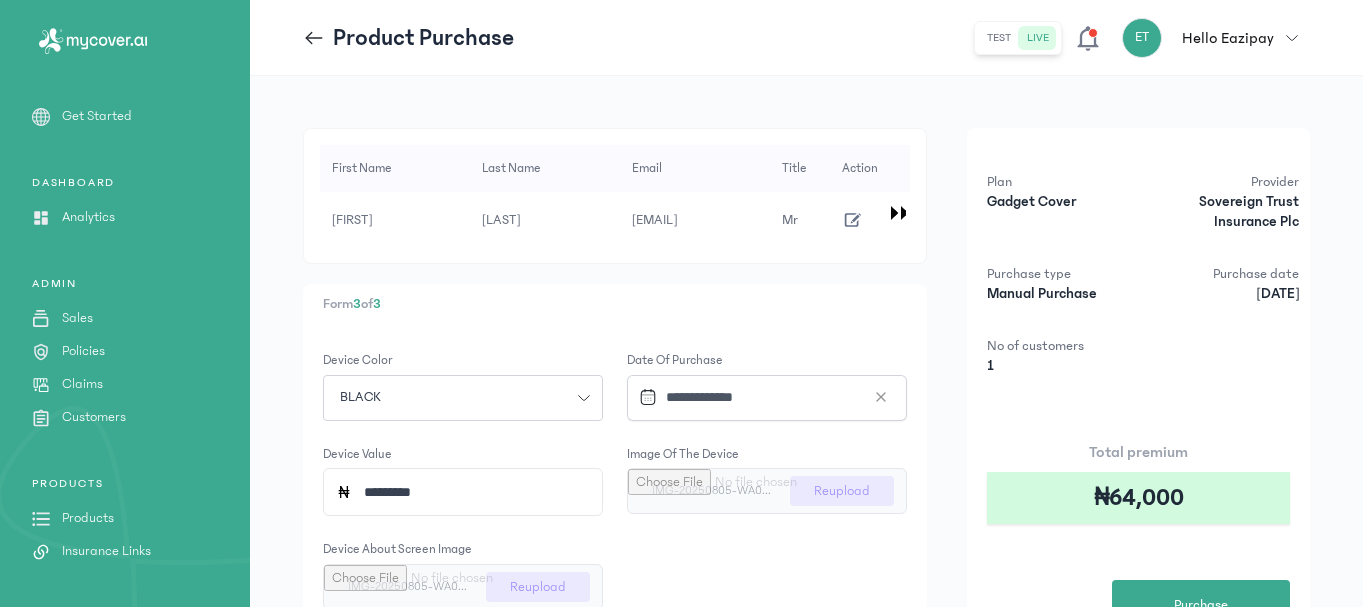 type 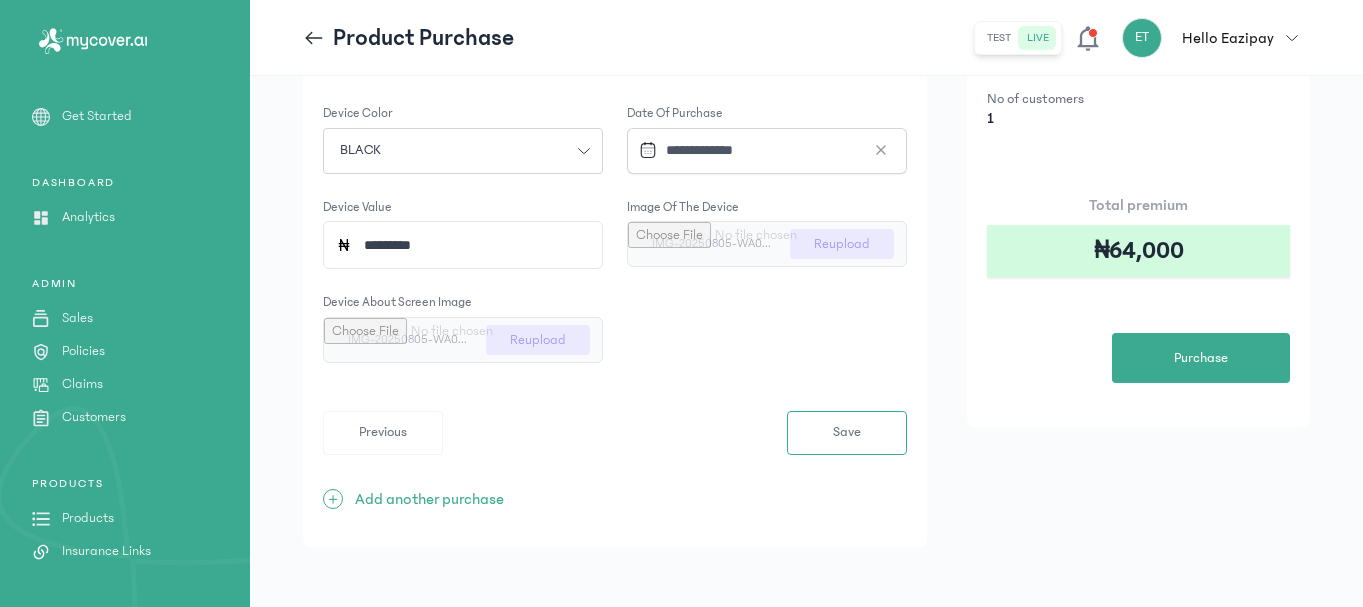 scroll, scrollTop: 299, scrollLeft: 0, axis: vertical 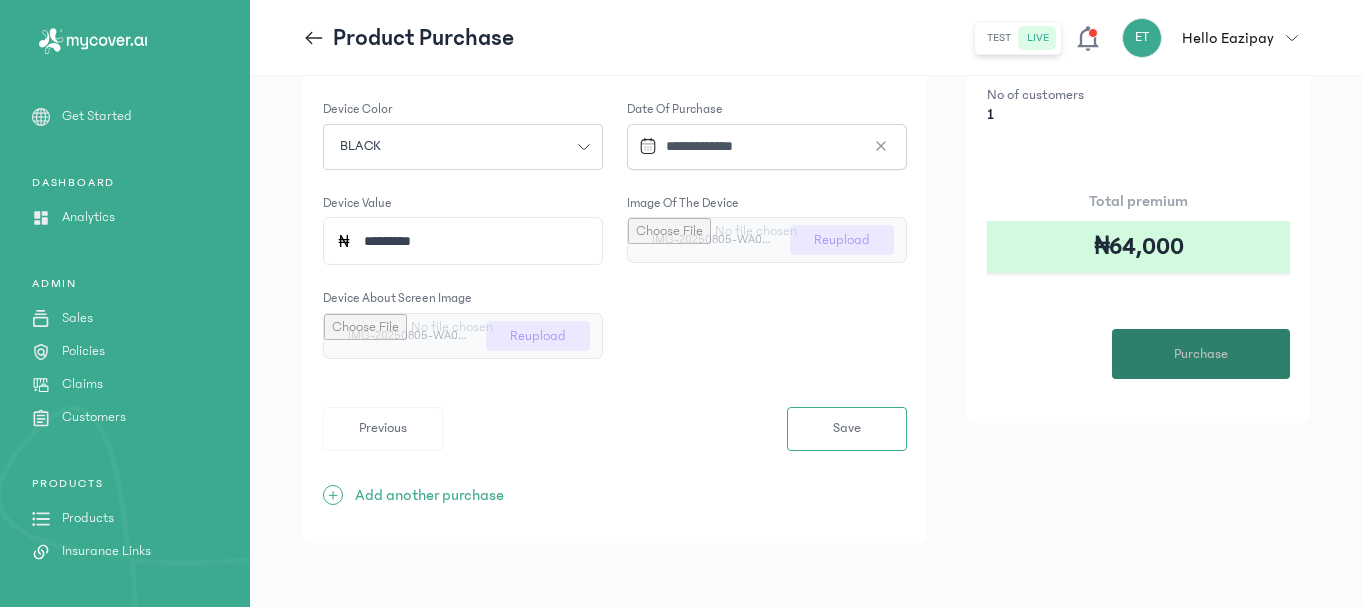 click on "Purchase" at bounding box center [1201, 354] 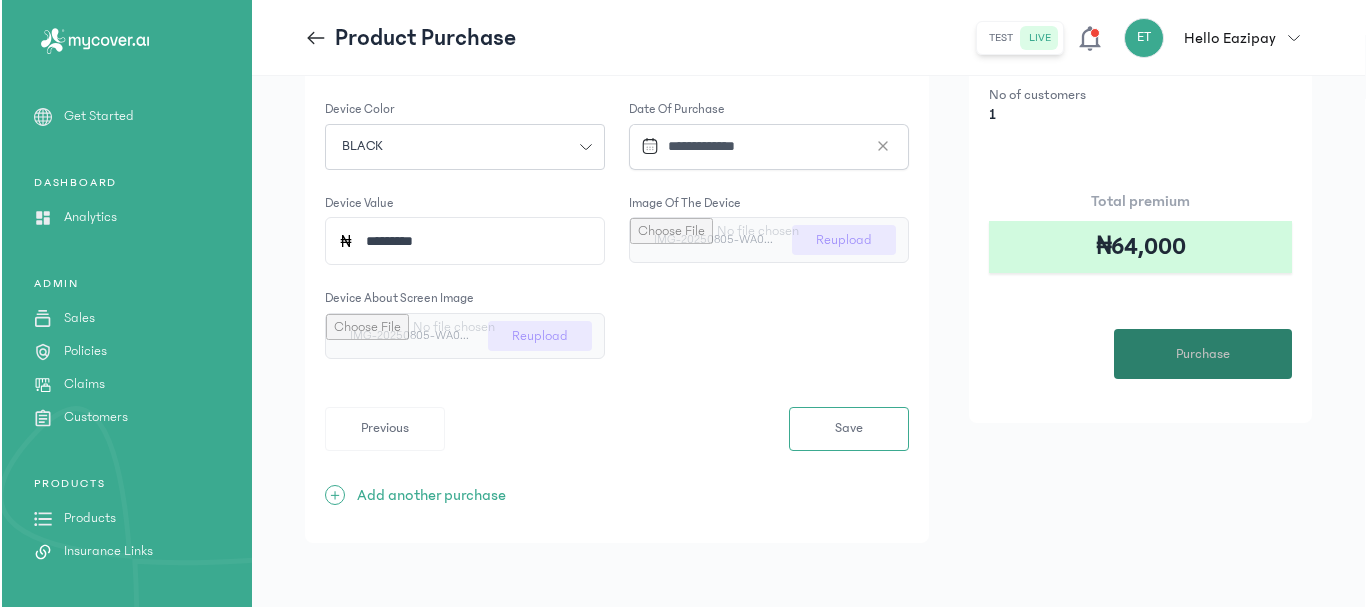 scroll, scrollTop: 0, scrollLeft: 0, axis: both 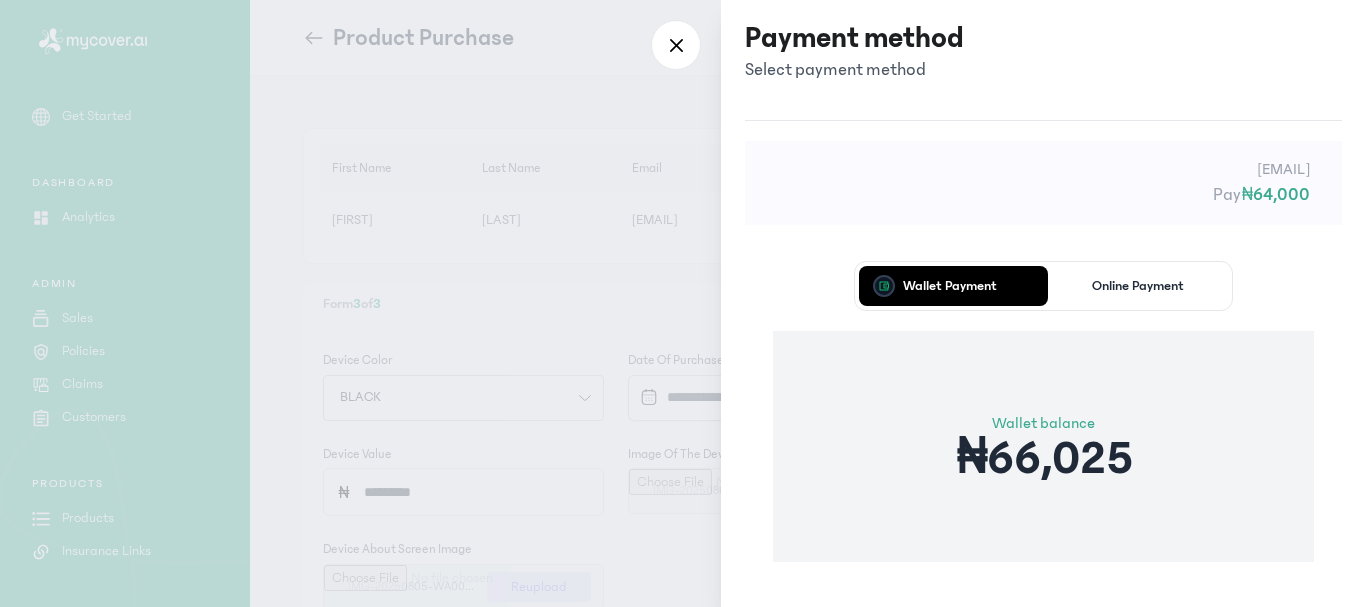 type 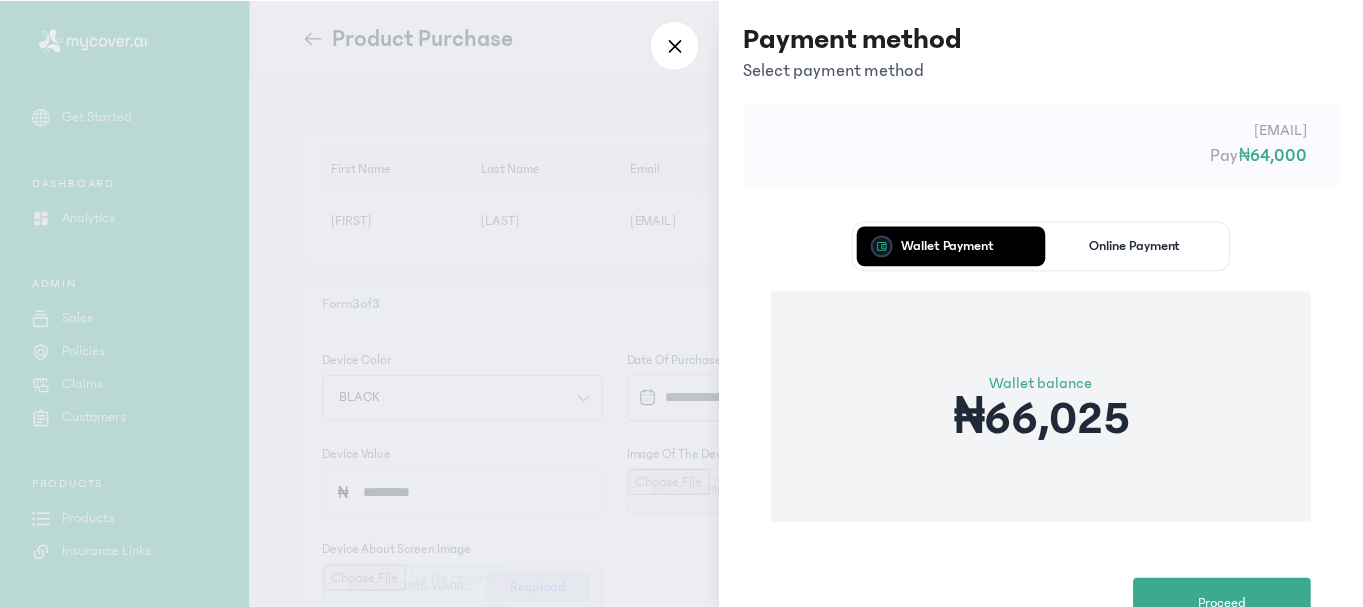 scroll, scrollTop: 113, scrollLeft: 0, axis: vertical 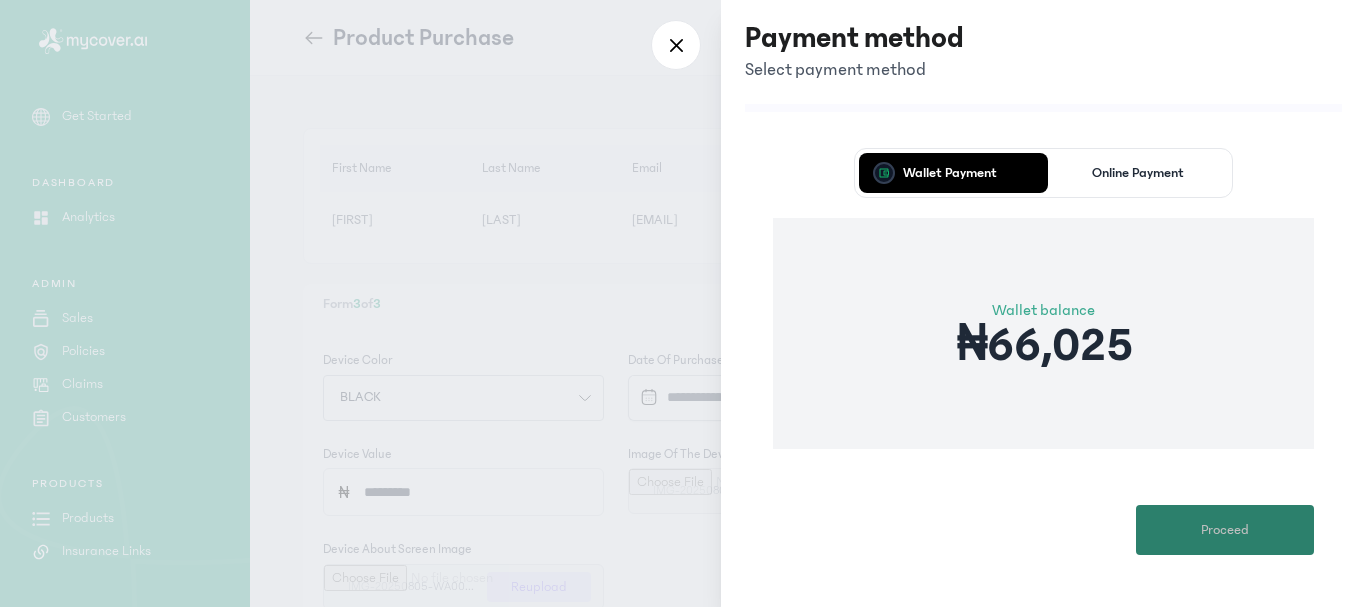 click on "Proceed" at bounding box center [1225, 530] 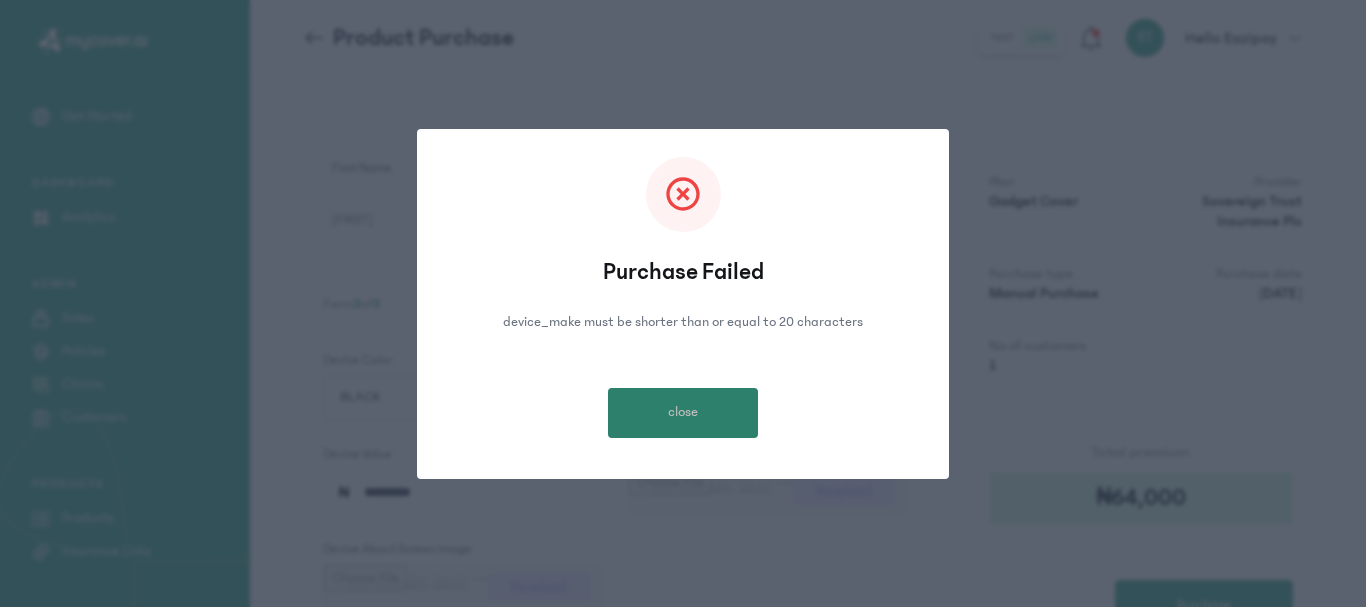 click on "close" at bounding box center [683, 413] 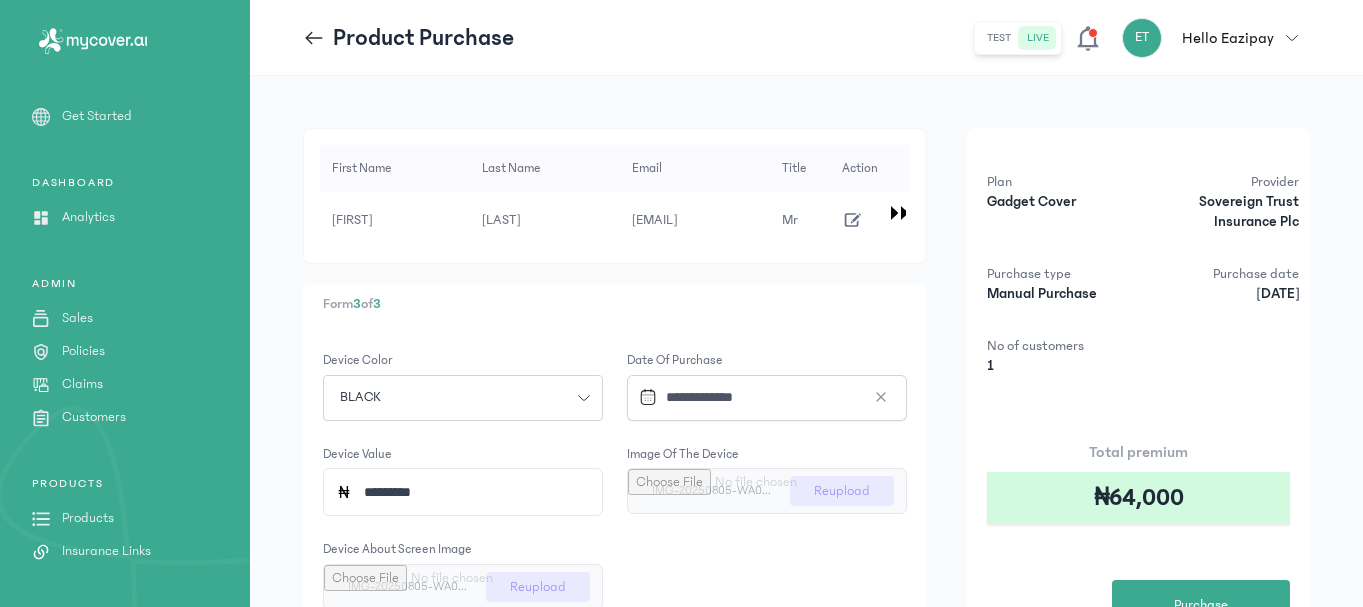 click on "Form  3  of  3" at bounding box center [615, 304] 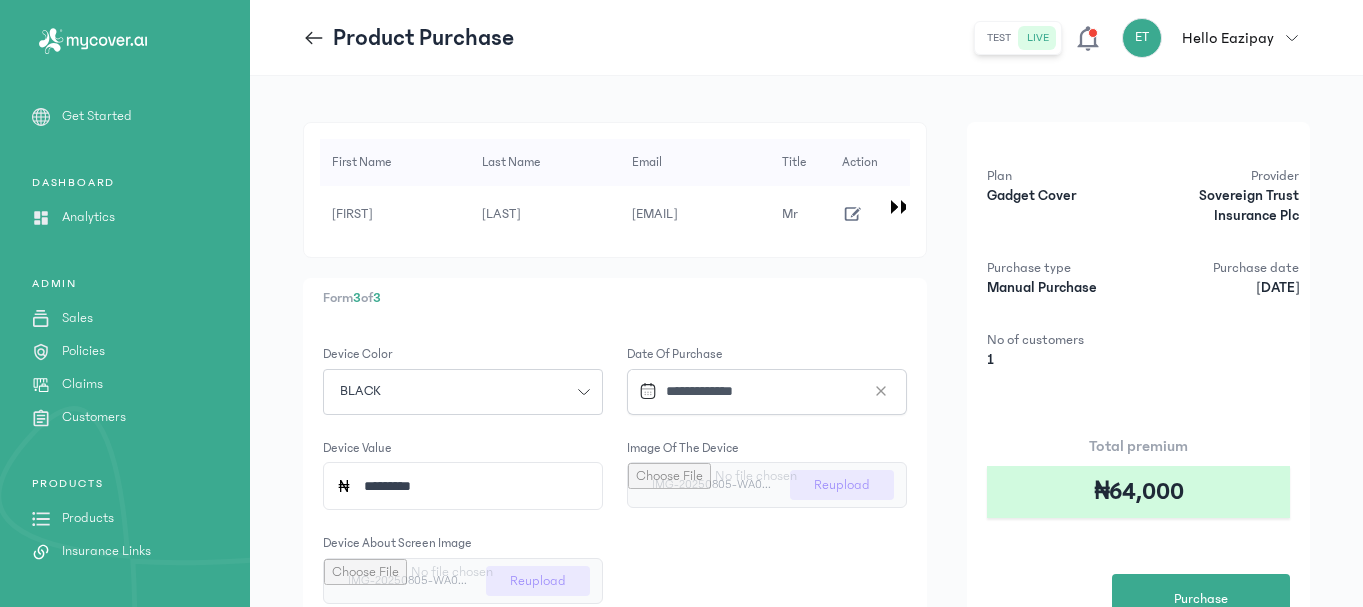 scroll, scrollTop: 0, scrollLeft: 0, axis: both 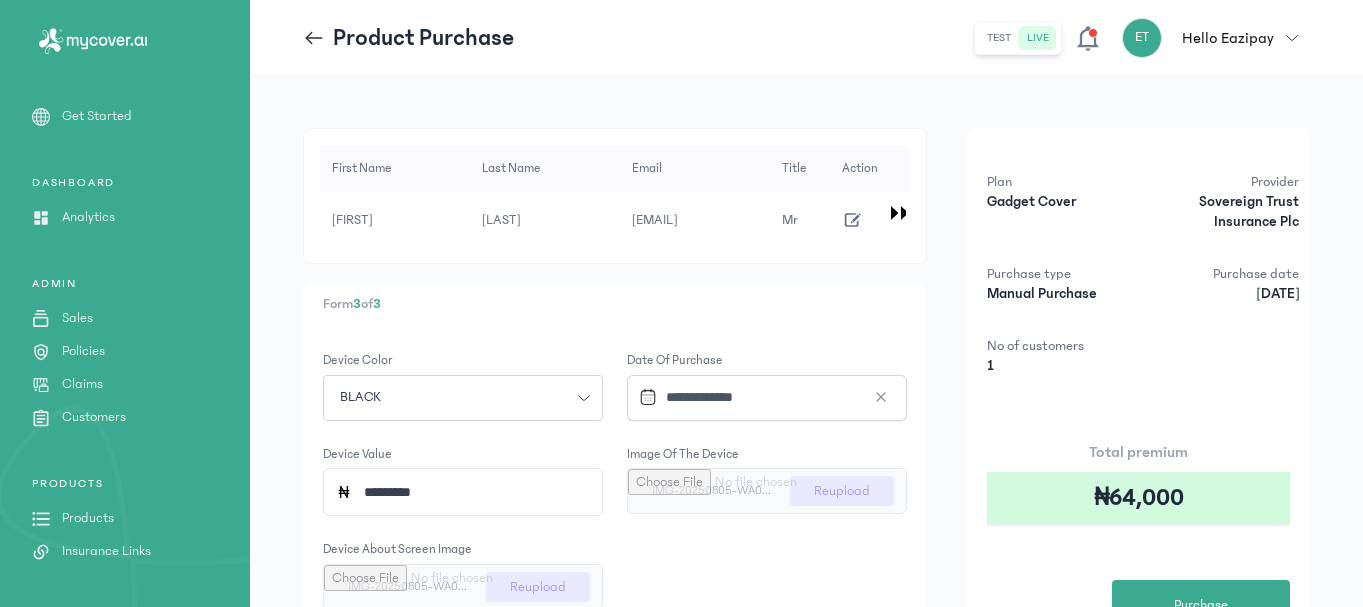 click 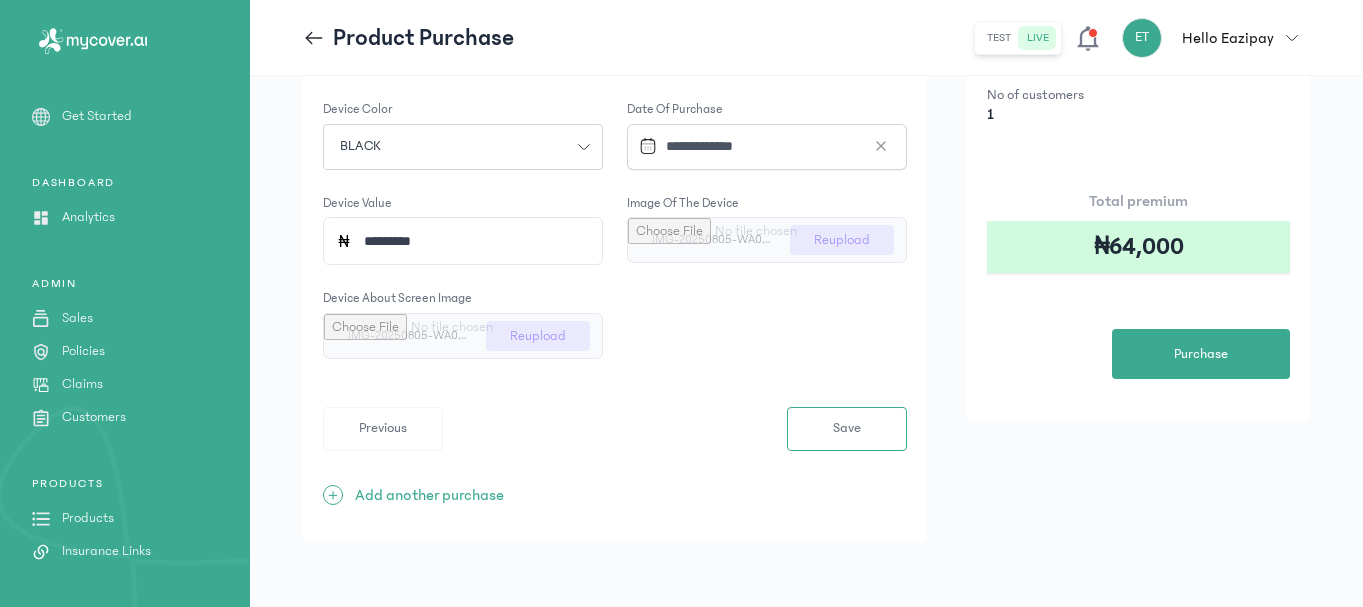 scroll, scrollTop: 299, scrollLeft: 0, axis: vertical 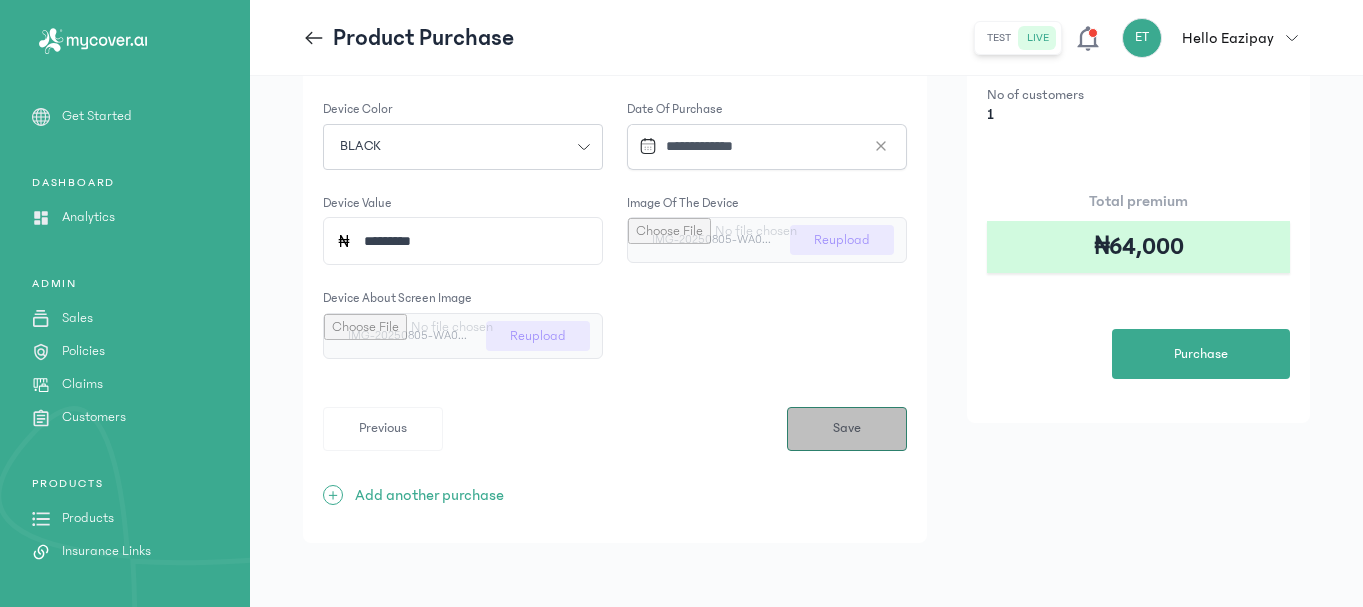 click on "Save" at bounding box center (847, 429) 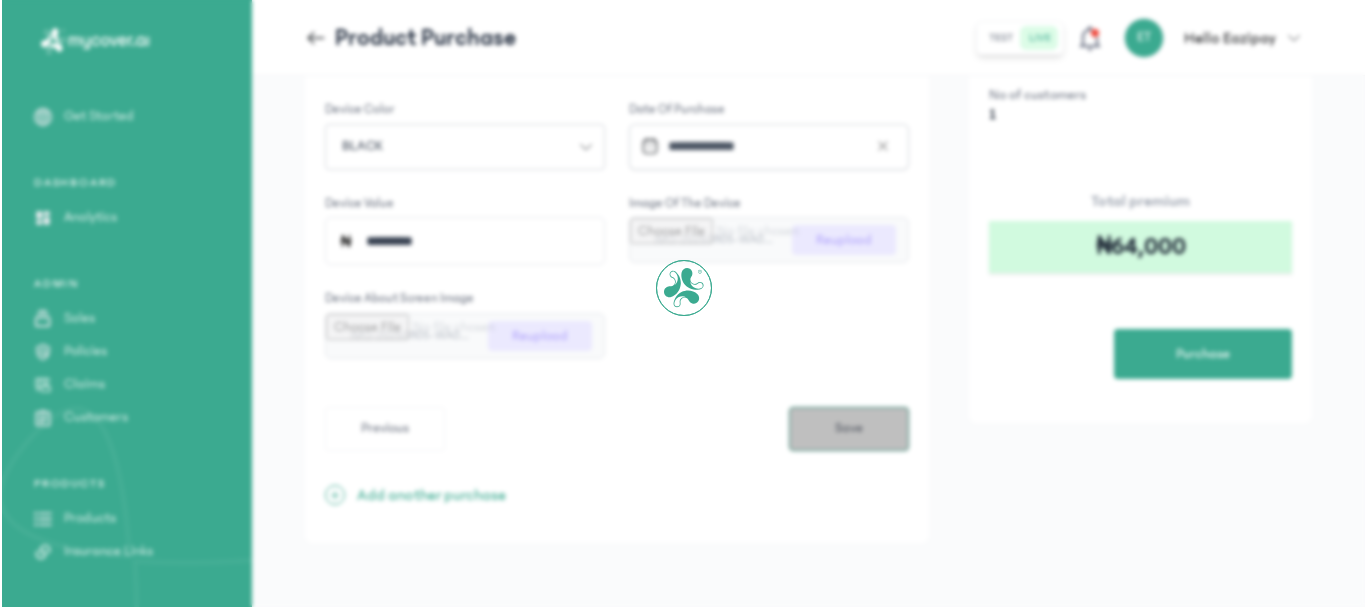 scroll, scrollTop: 0, scrollLeft: 0, axis: both 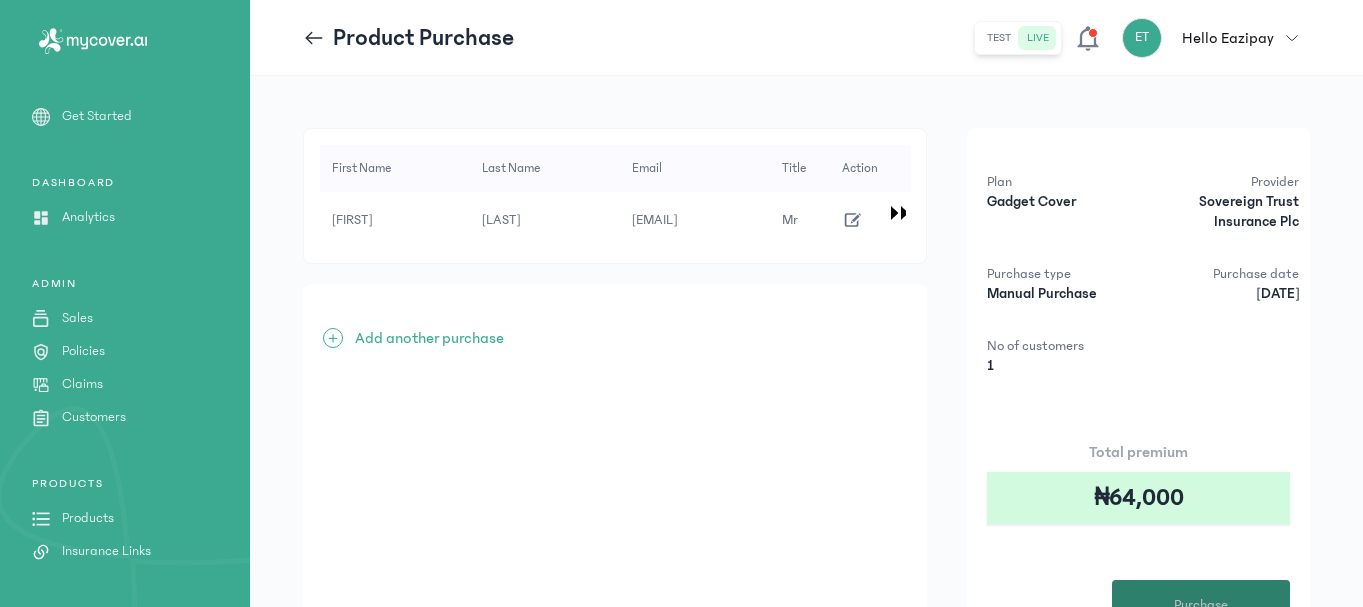 click on "Purchase" at bounding box center [1201, 605] 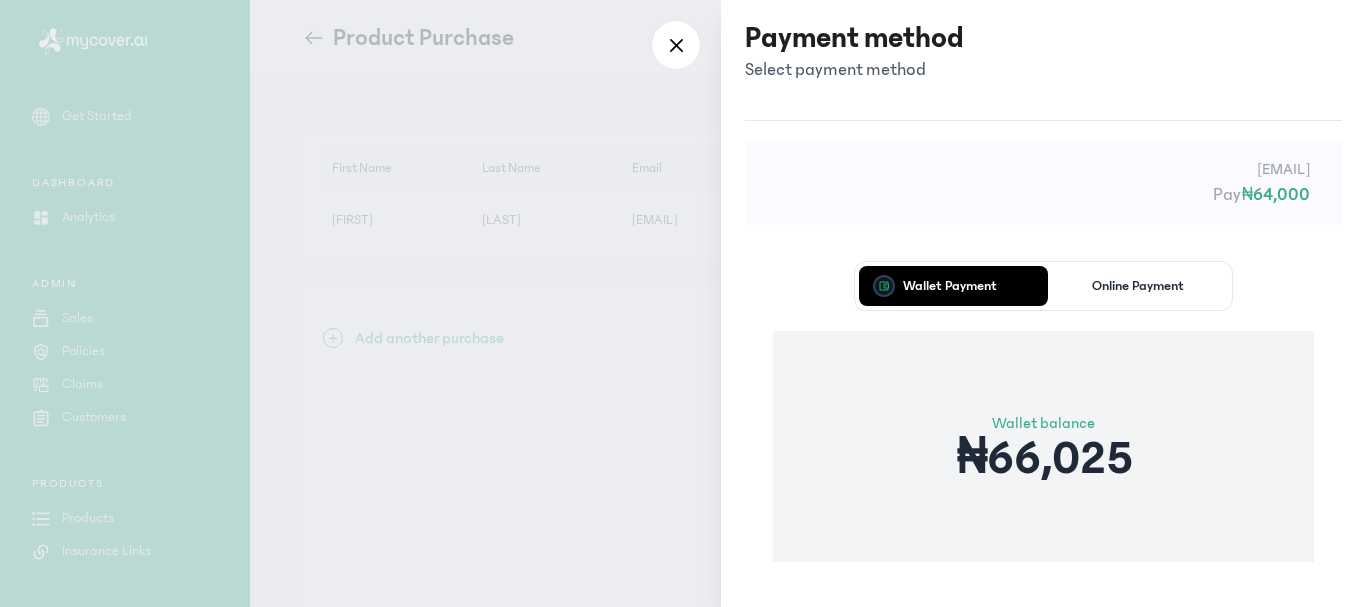 type 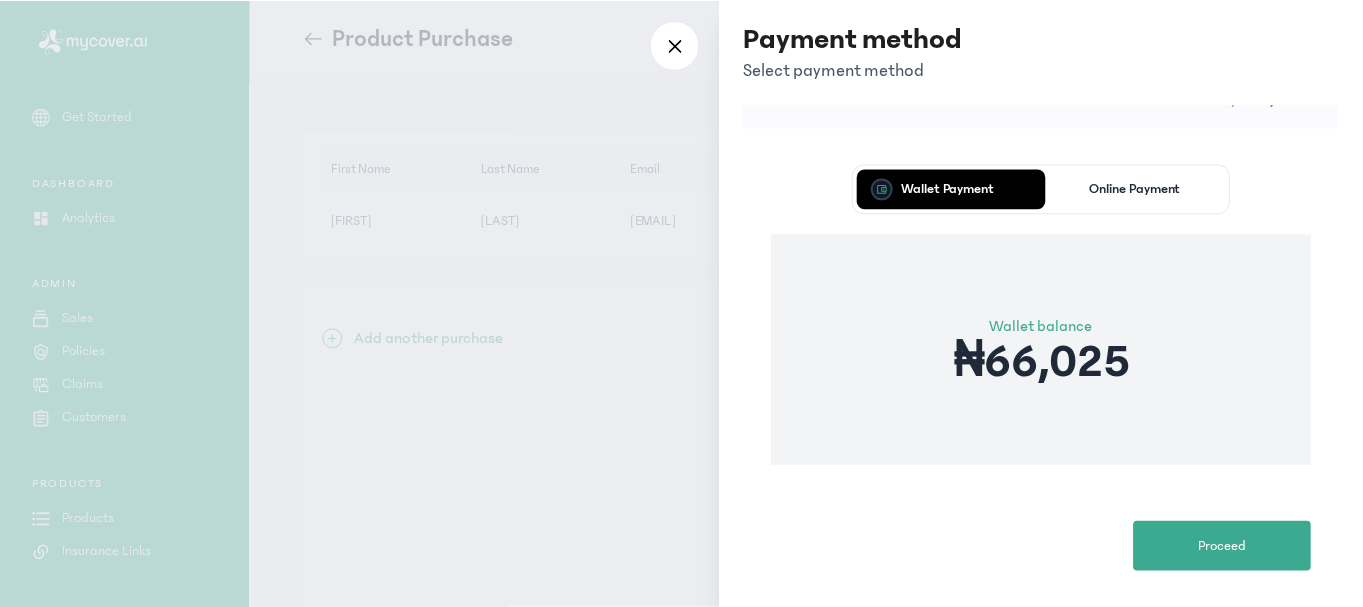 scroll, scrollTop: 113, scrollLeft: 0, axis: vertical 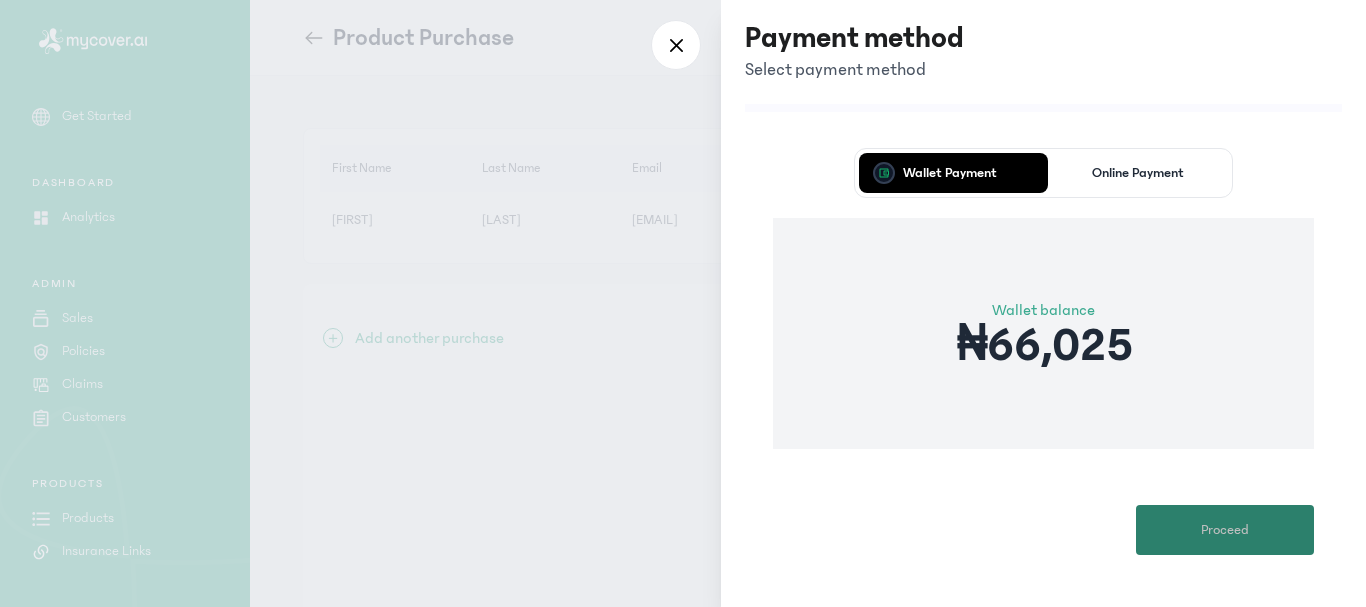 click on "Proceed" at bounding box center [1225, 530] 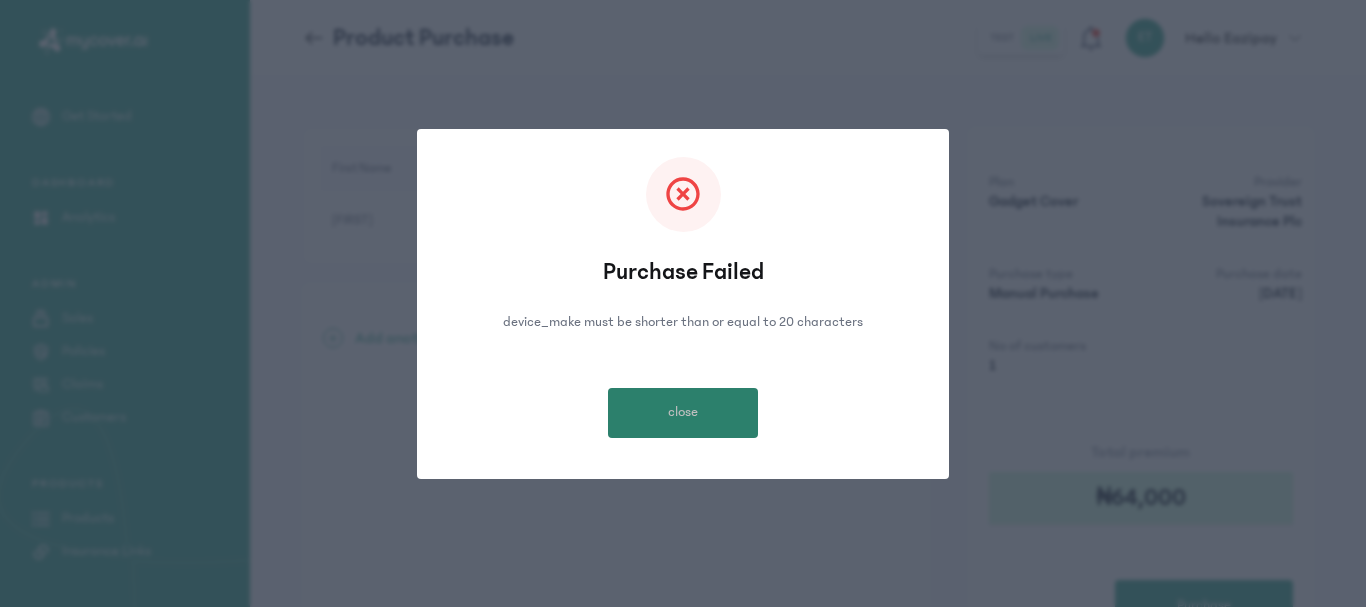click on "close" at bounding box center (683, 413) 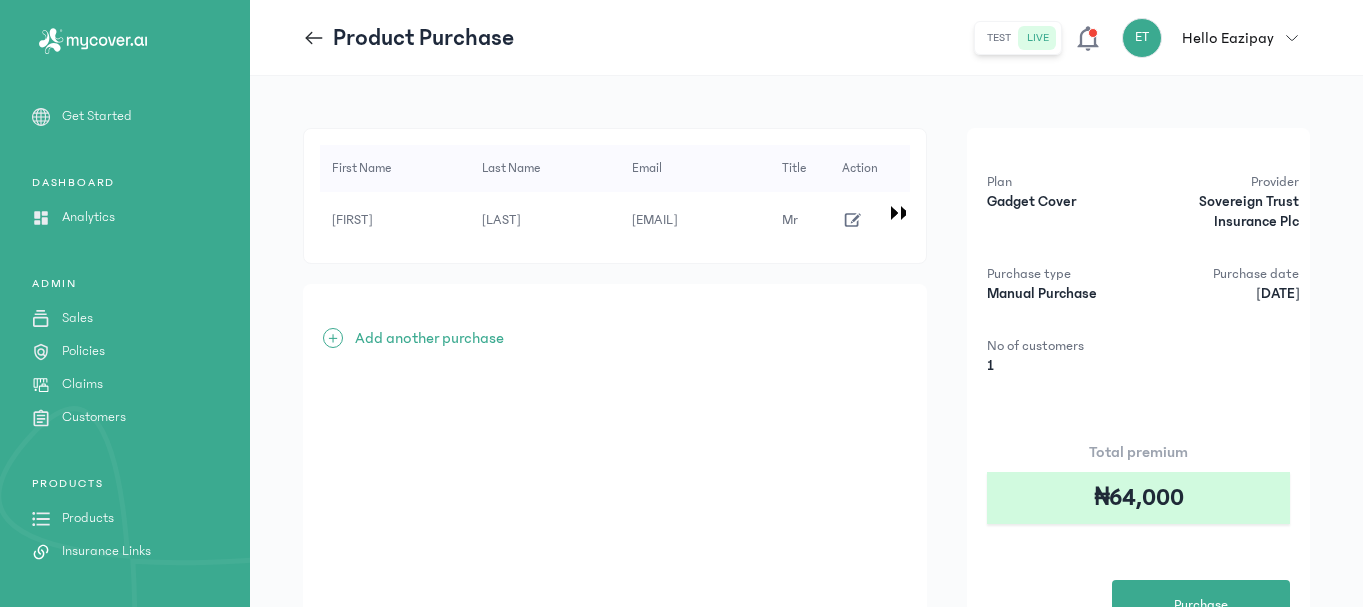 click 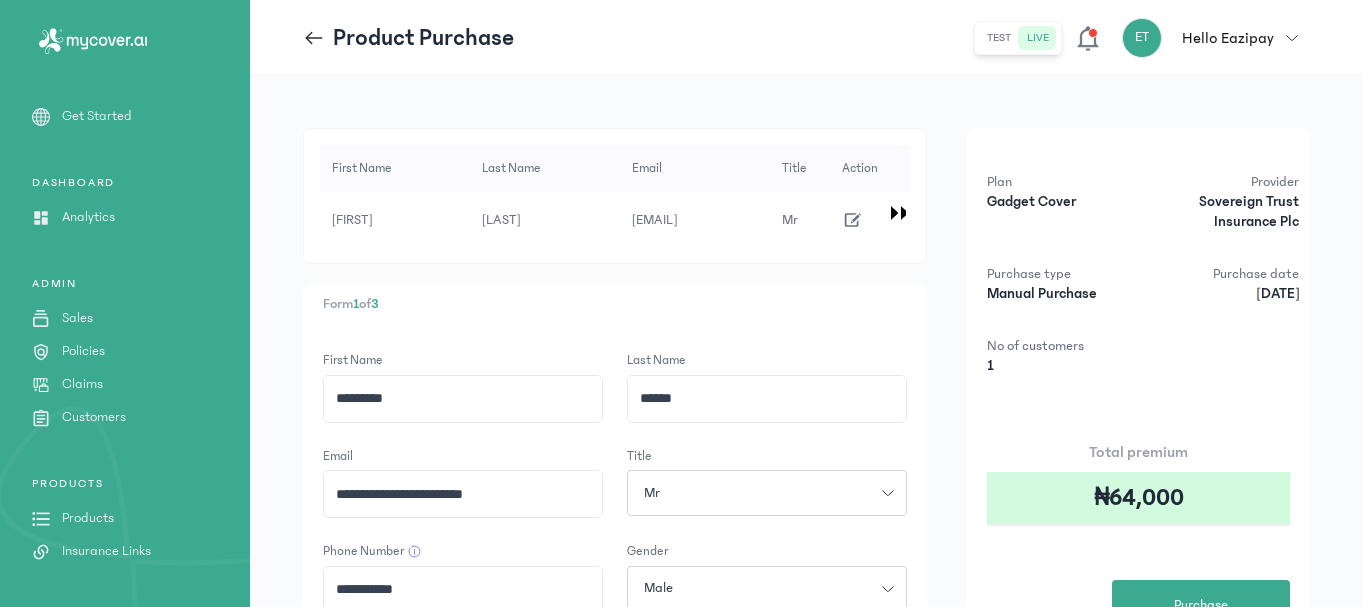 click on "**********" 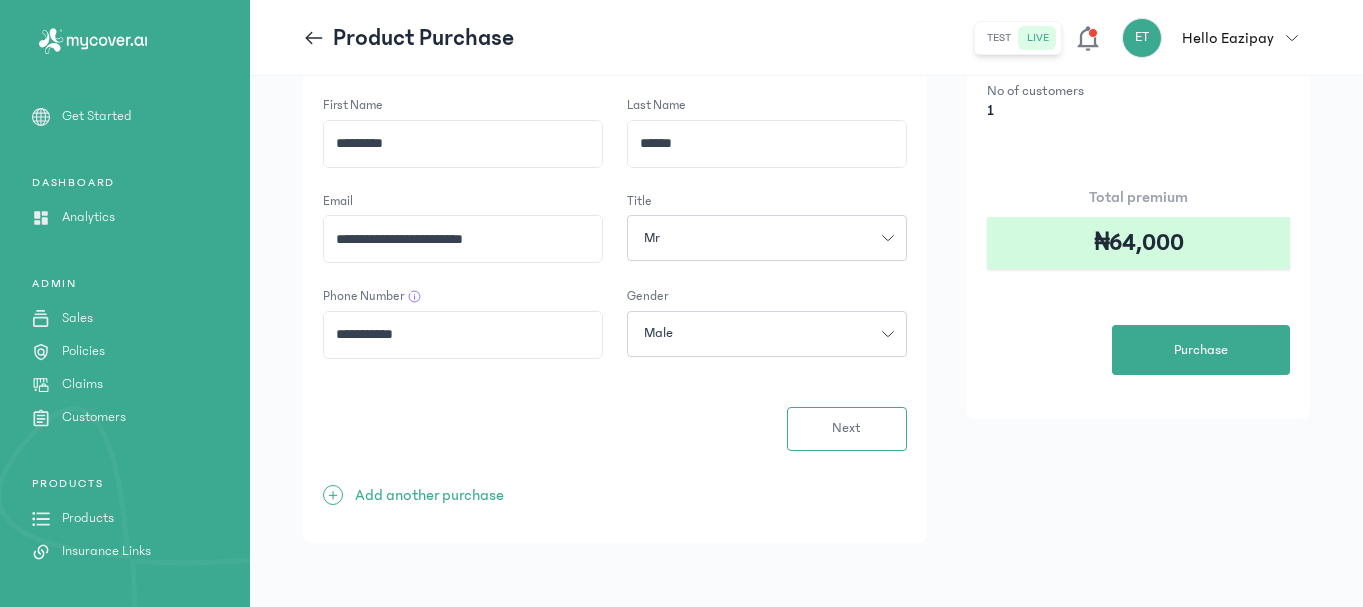 scroll, scrollTop: 303, scrollLeft: 0, axis: vertical 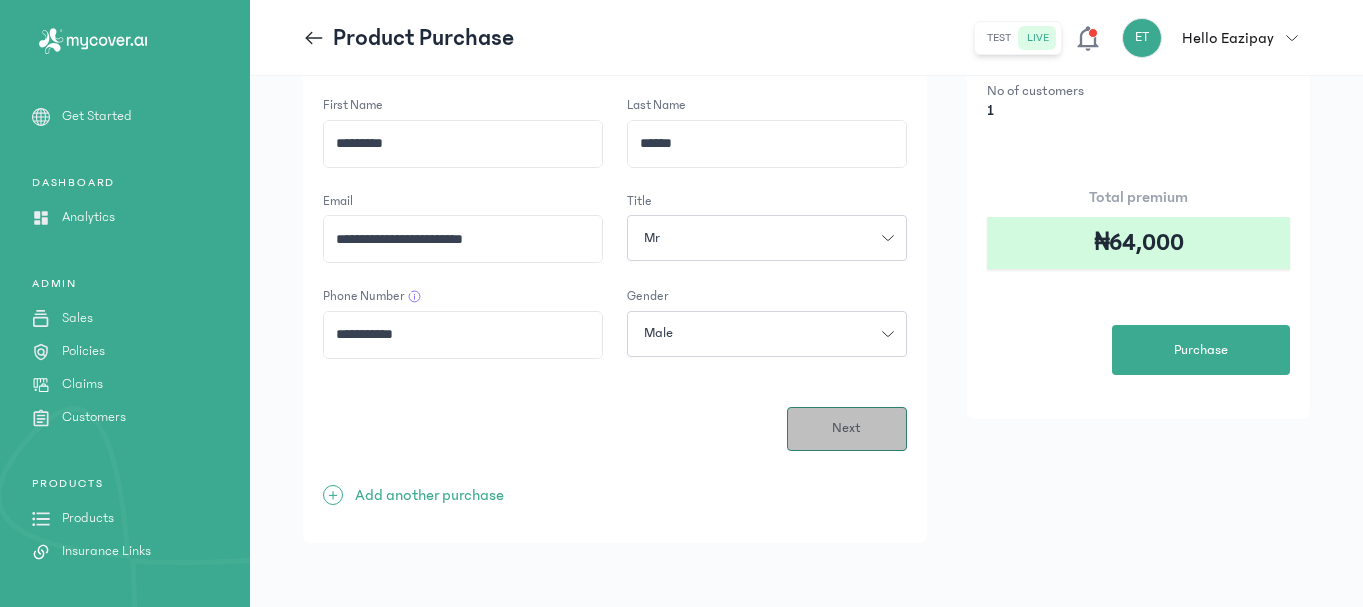 click on "Next" at bounding box center (847, 429) 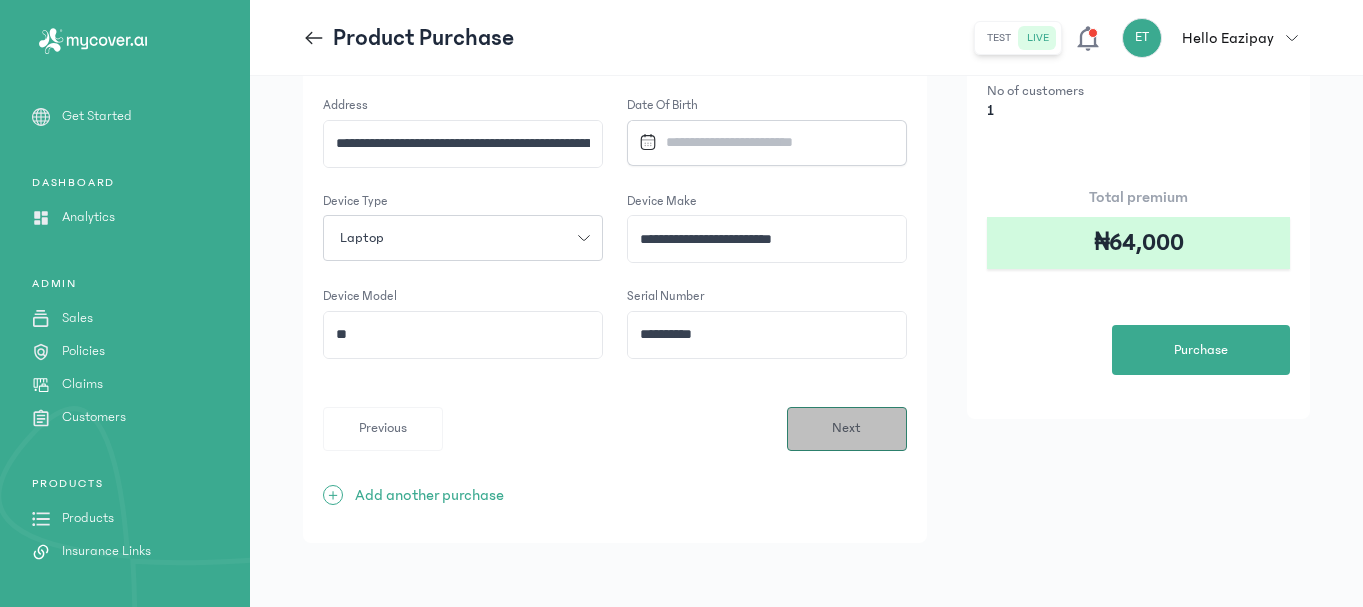 scroll, scrollTop: 0, scrollLeft: 0, axis: both 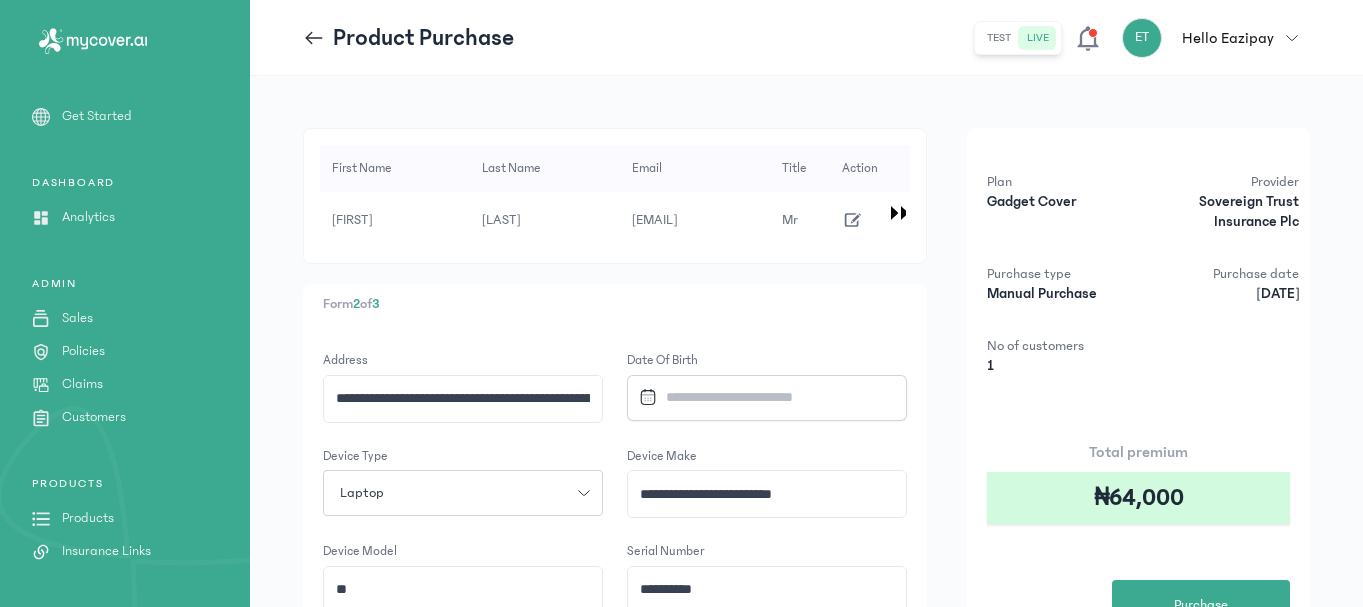 click on "**********" 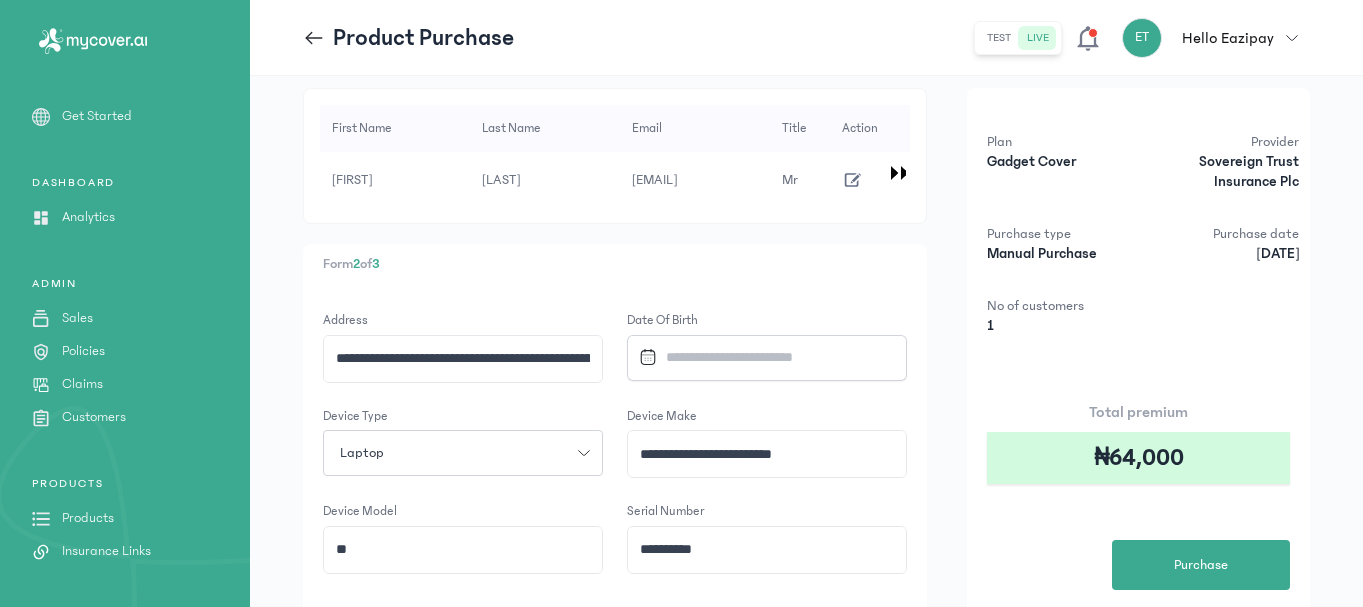 scroll, scrollTop: 200, scrollLeft: 0, axis: vertical 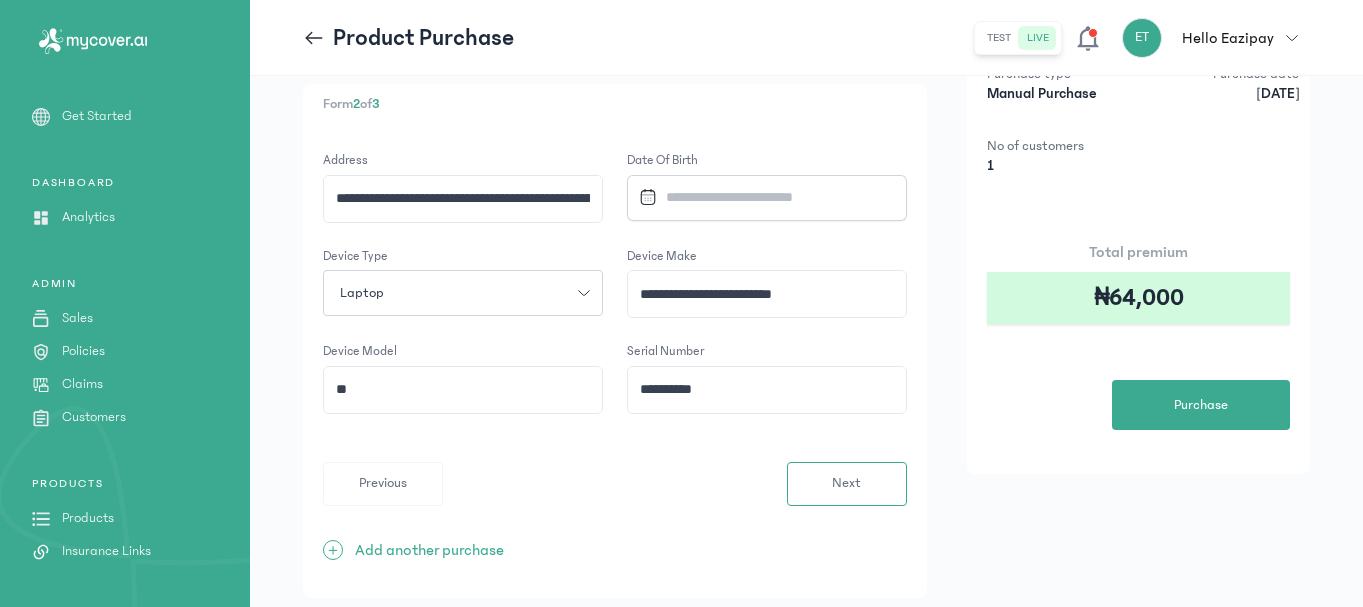 click on "**********" 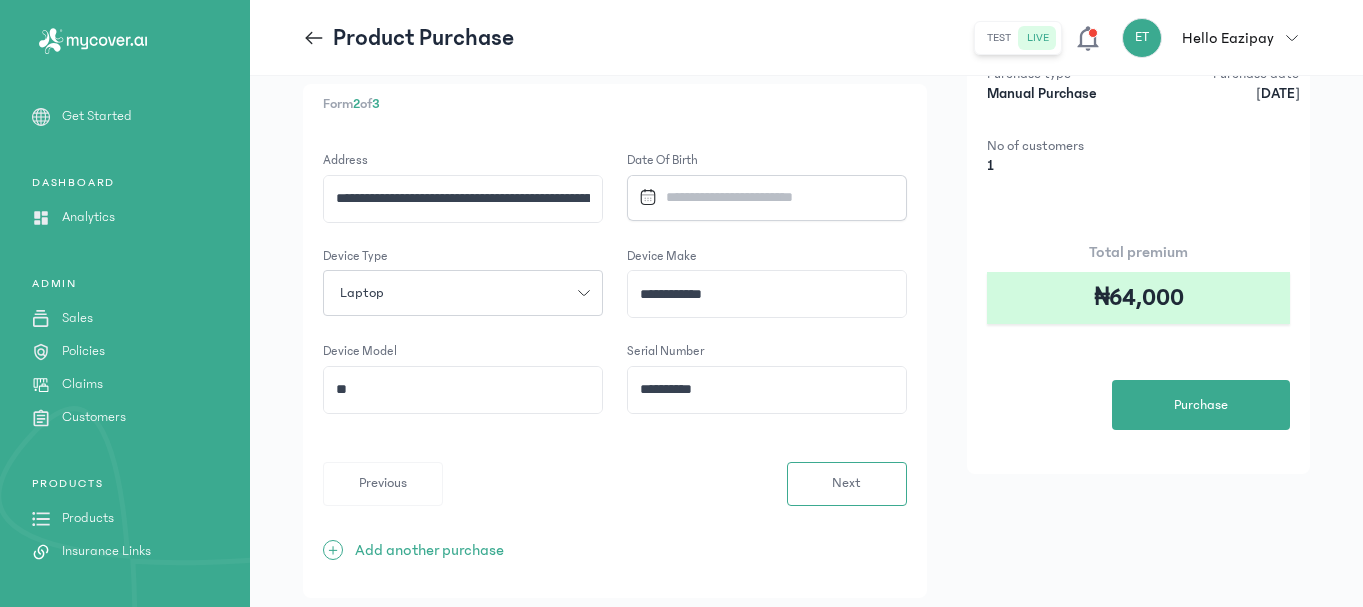 type on "**********" 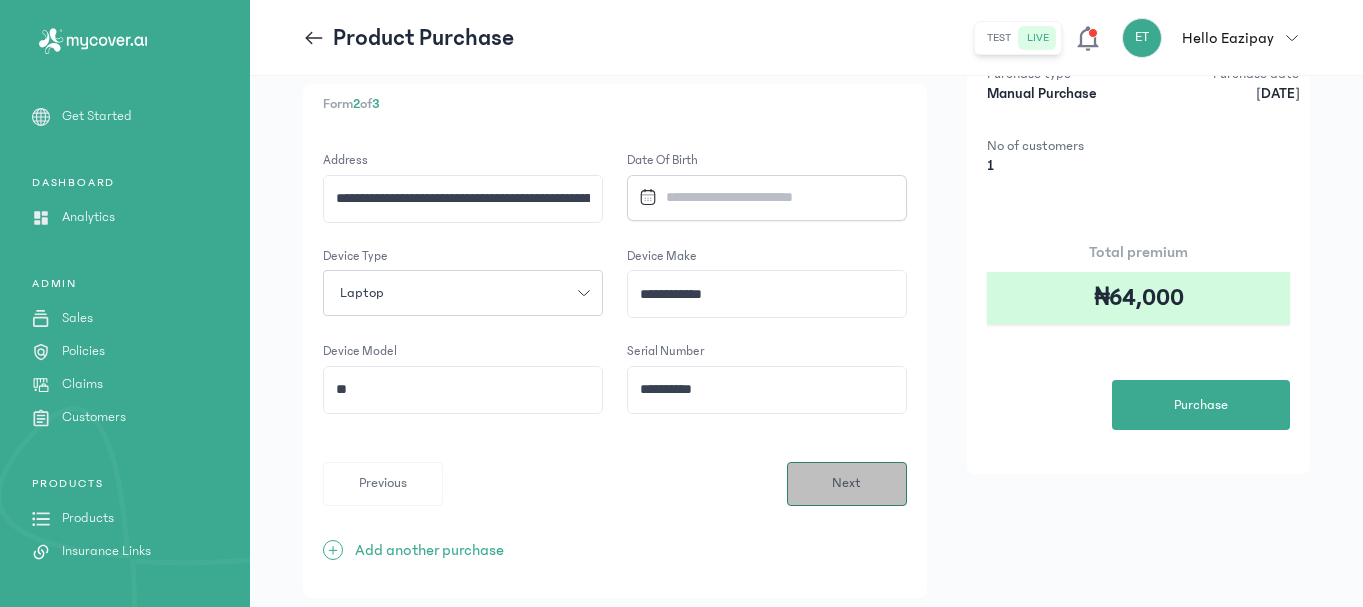 click on "Next" at bounding box center (846, 483) 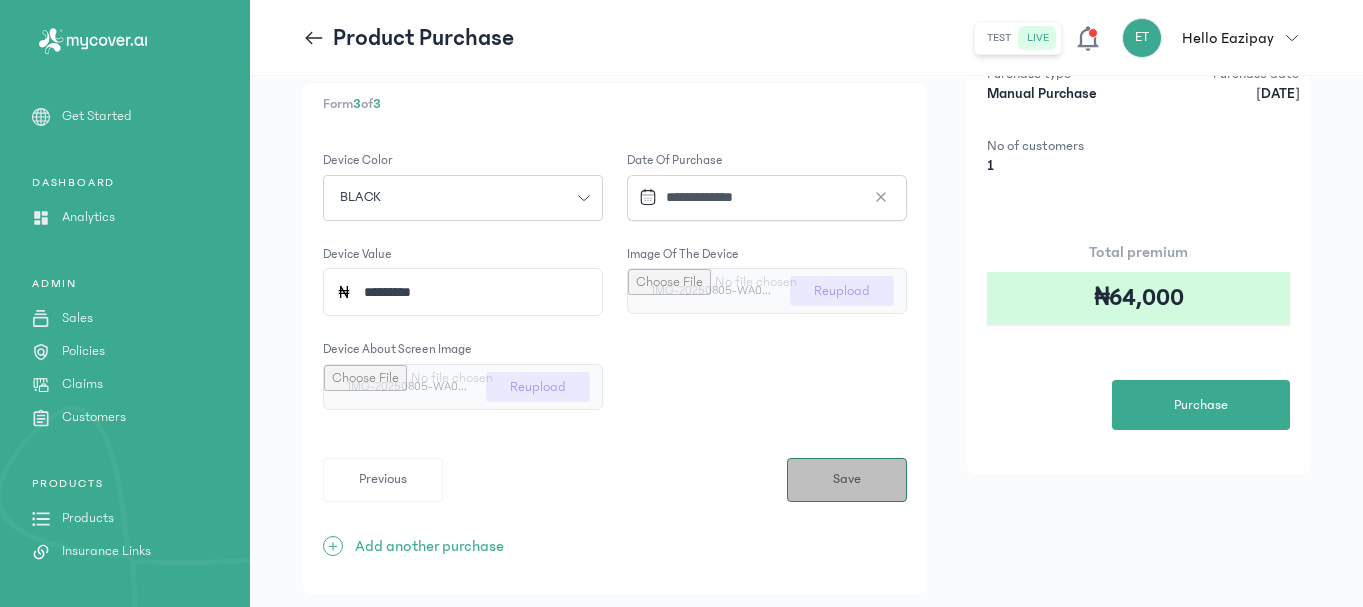 scroll, scrollTop: 0, scrollLeft: 0, axis: both 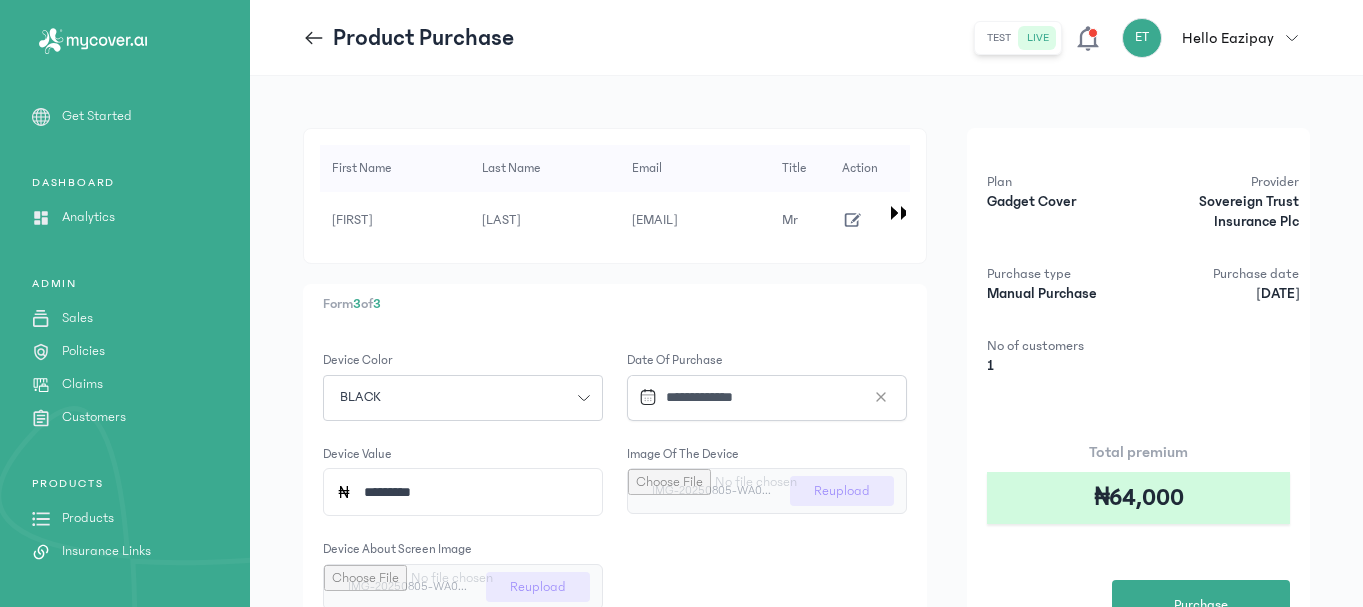 type 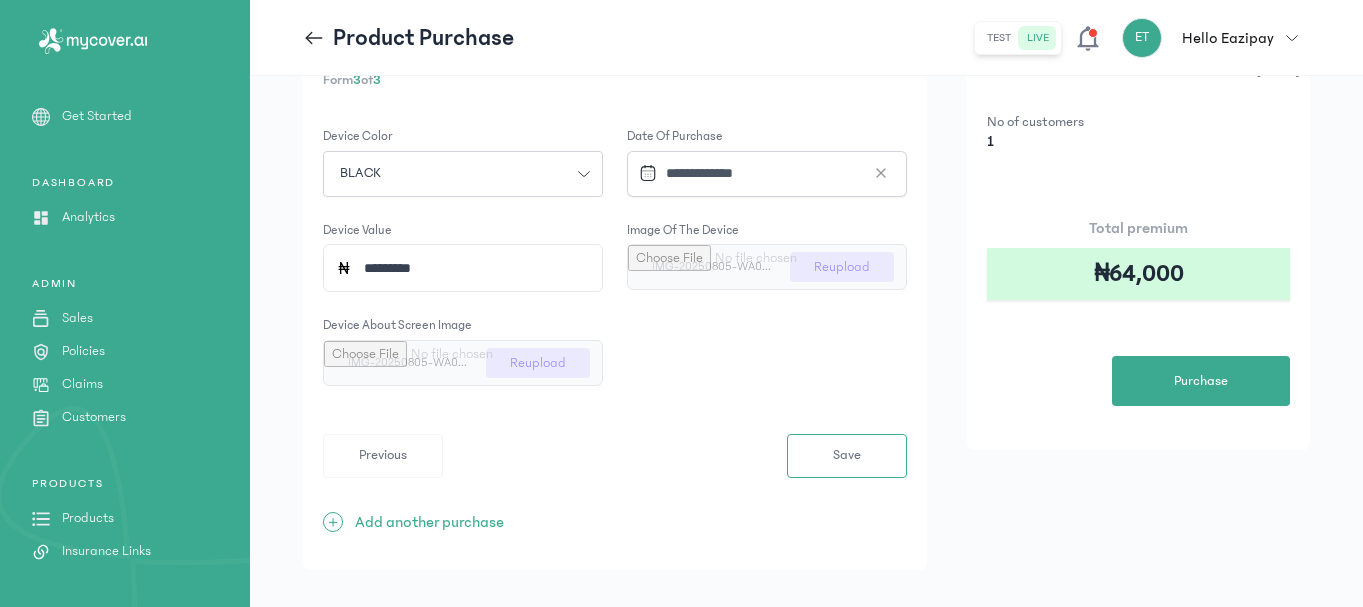 scroll, scrollTop: 299, scrollLeft: 0, axis: vertical 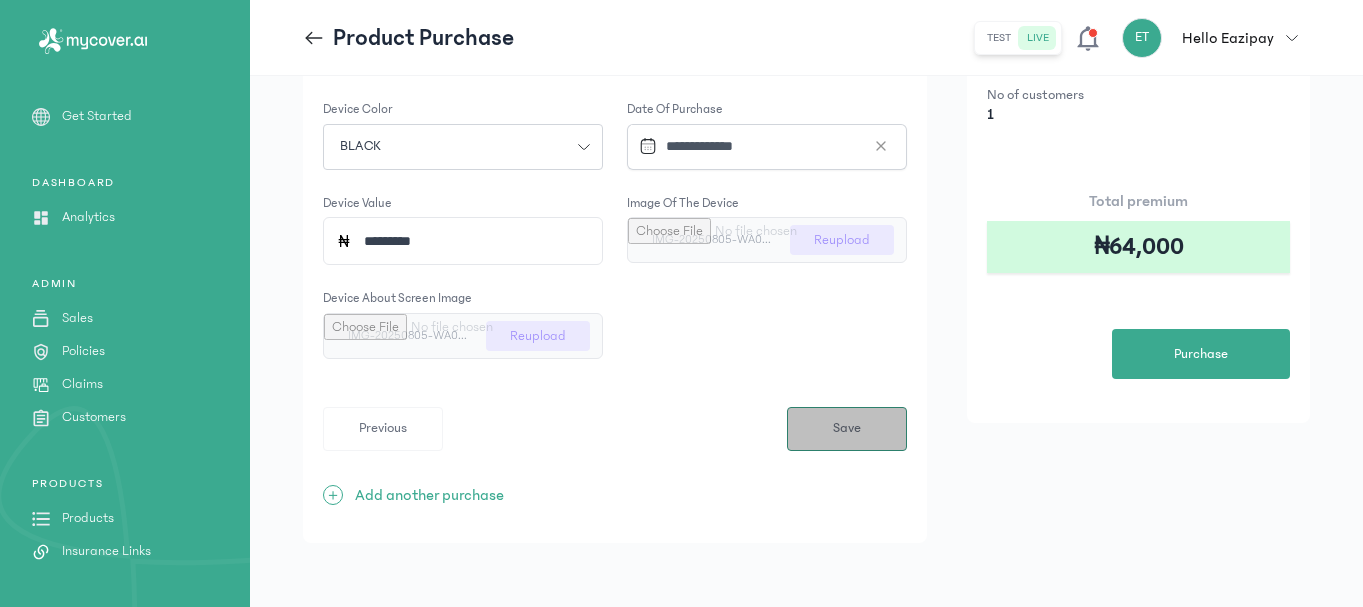 click on "Save" at bounding box center [847, 428] 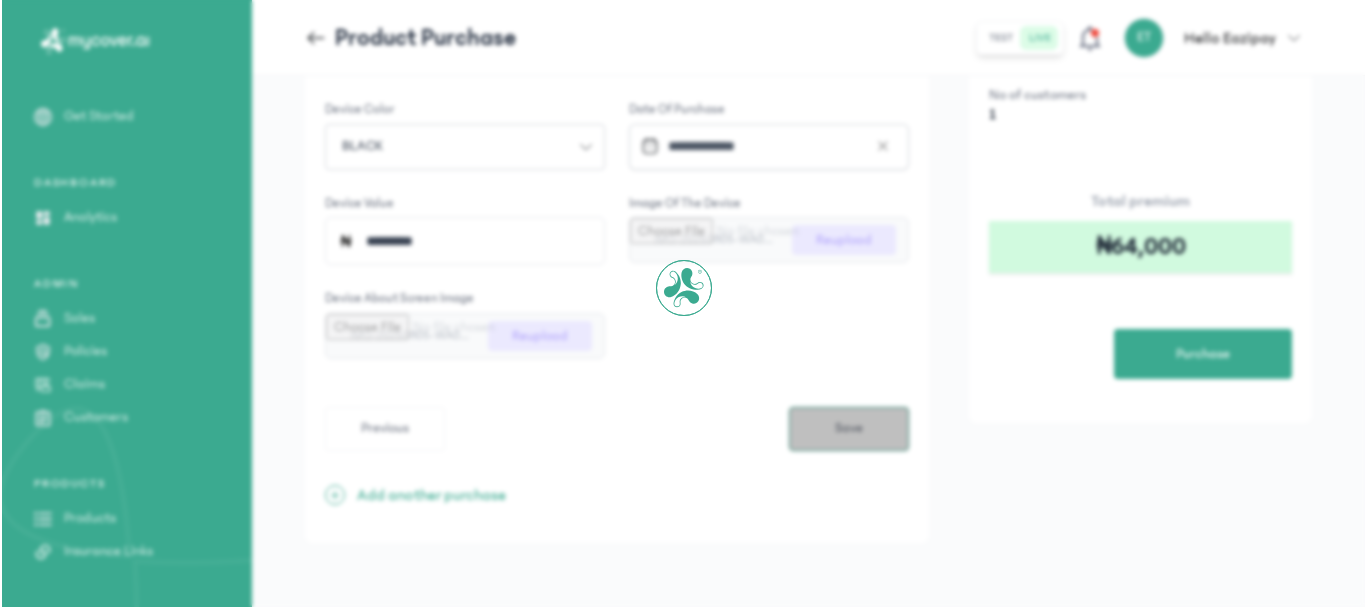scroll, scrollTop: 0, scrollLeft: 0, axis: both 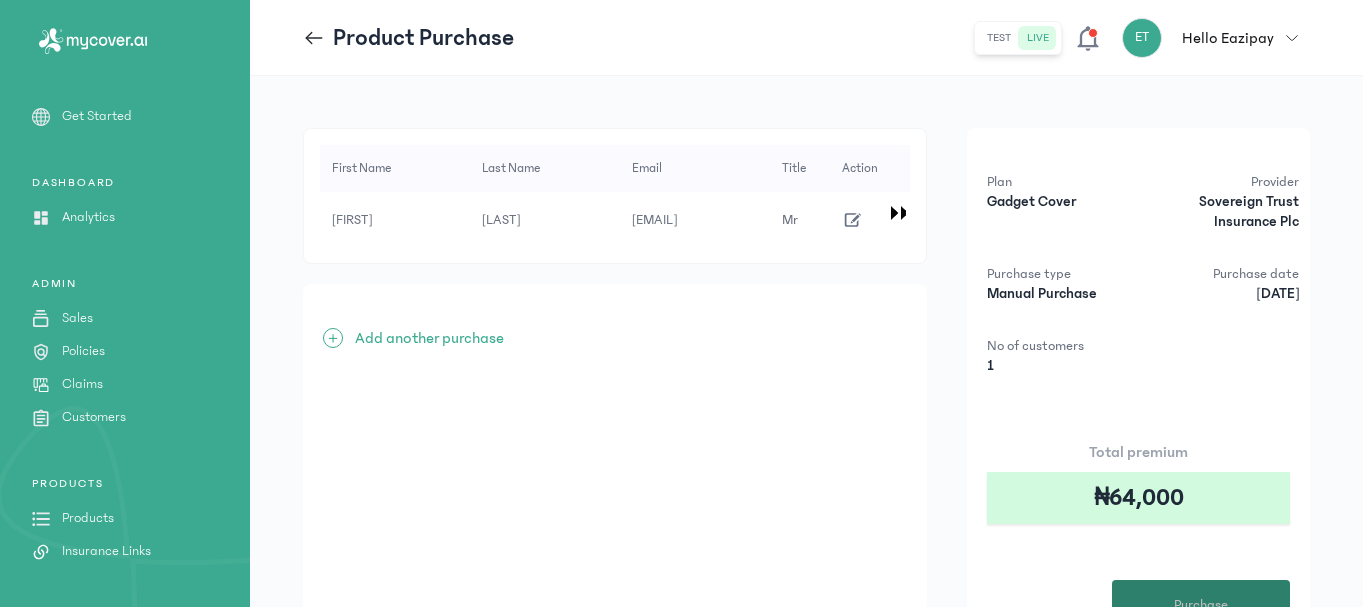 click on "Purchase" at bounding box center (1201, 605) 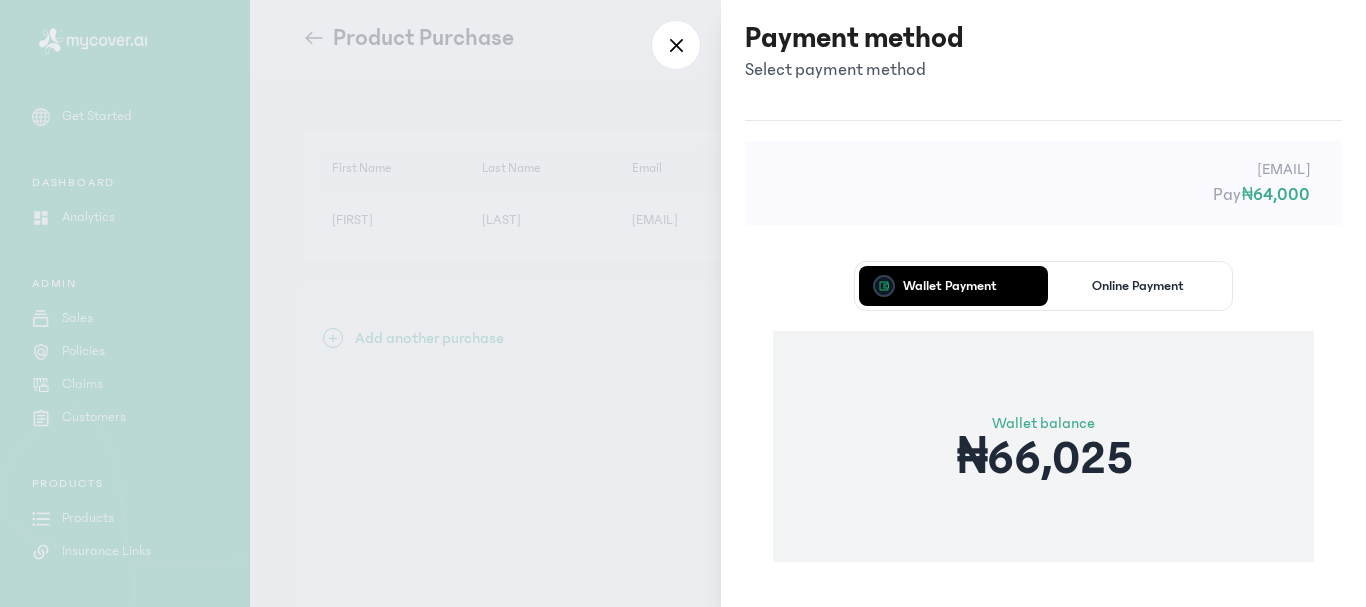 type 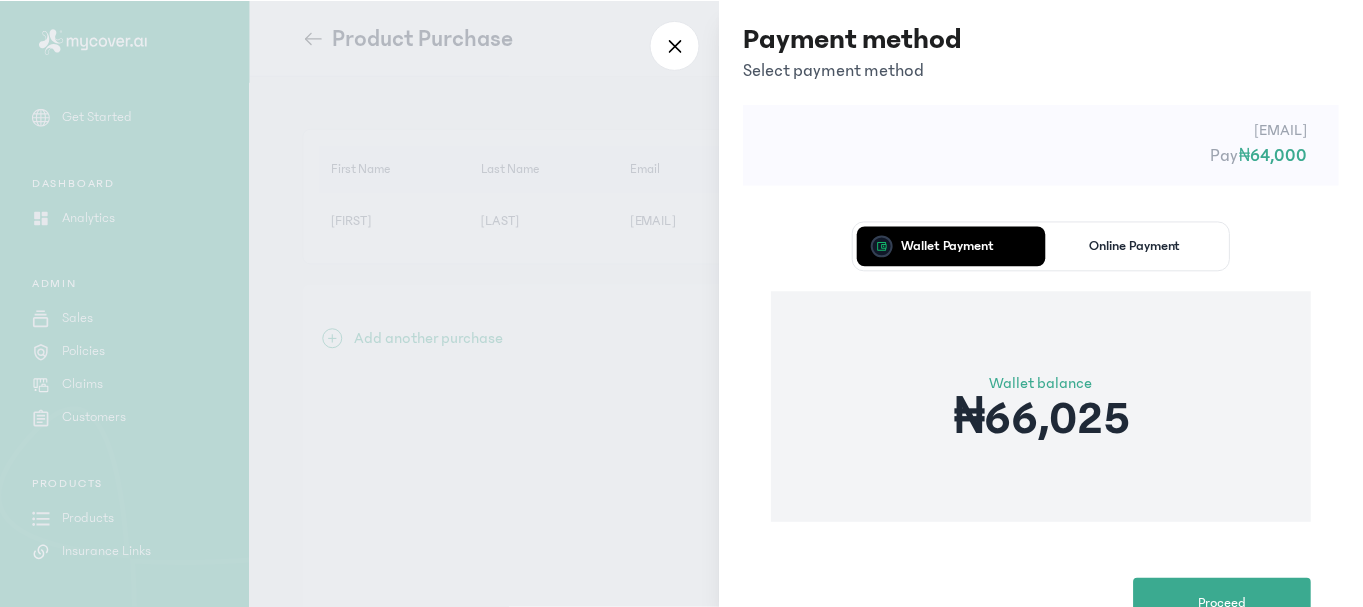 scroll, scrollTop: 113, scrollLeft: 0, axis: vertical 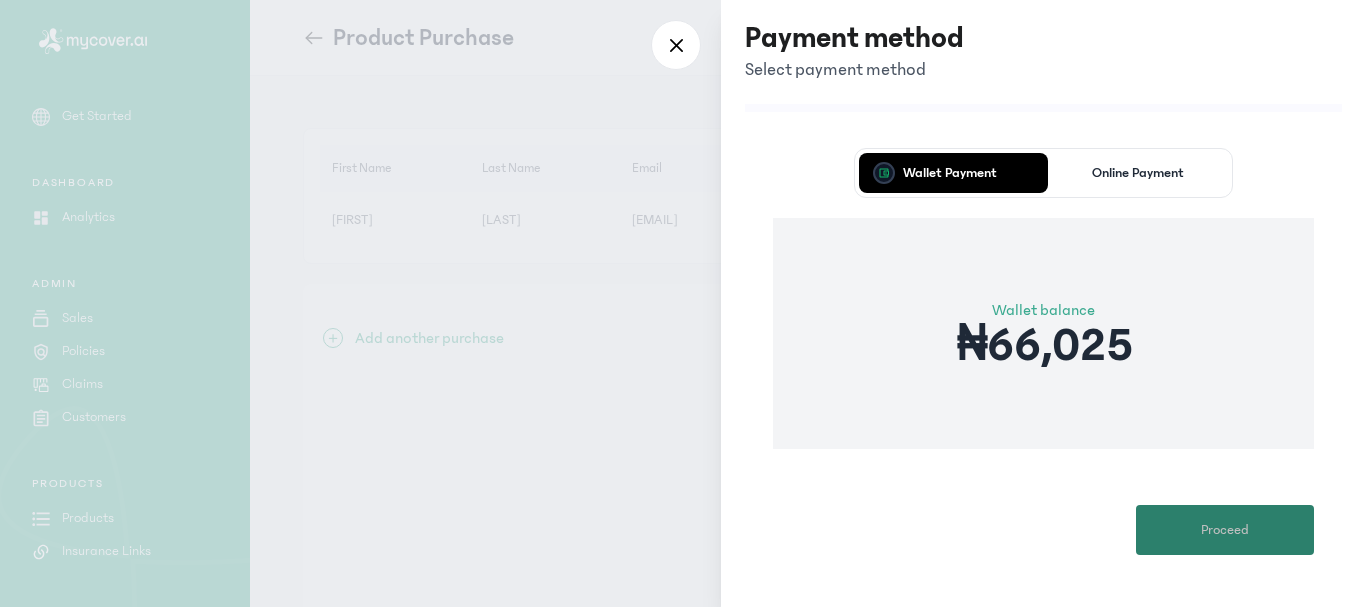 click on "Proceed" at bounding box center [1225, 530] 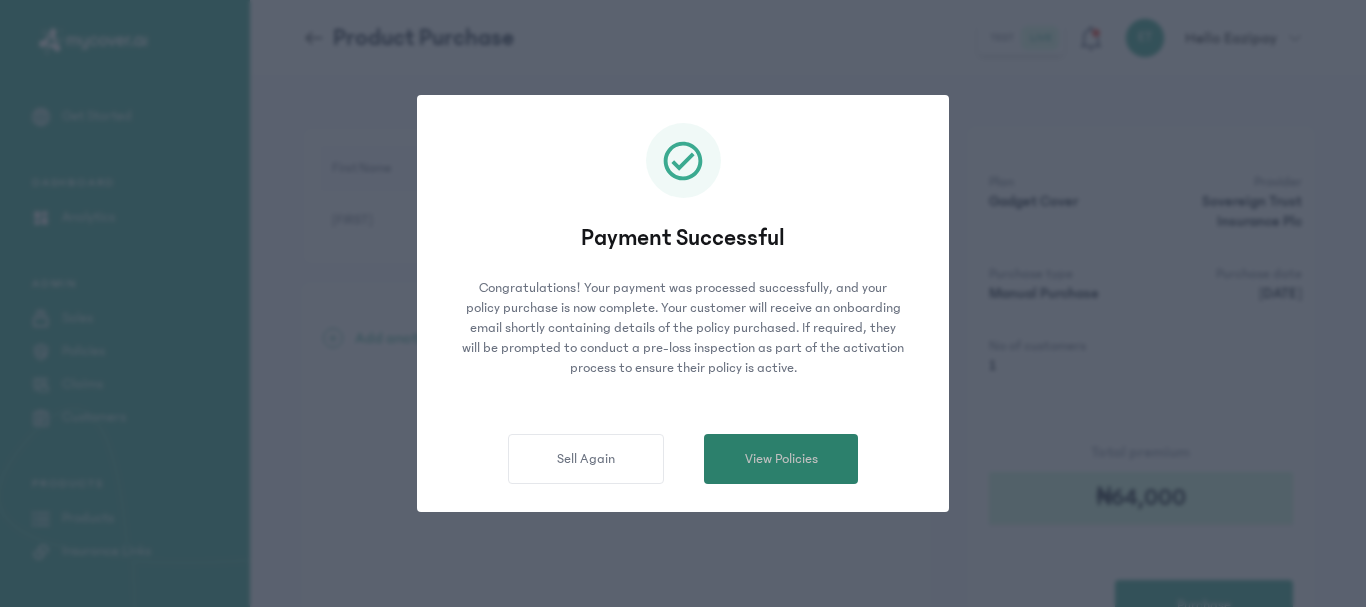 click on "View Policies" at bounding box center [781, 459] 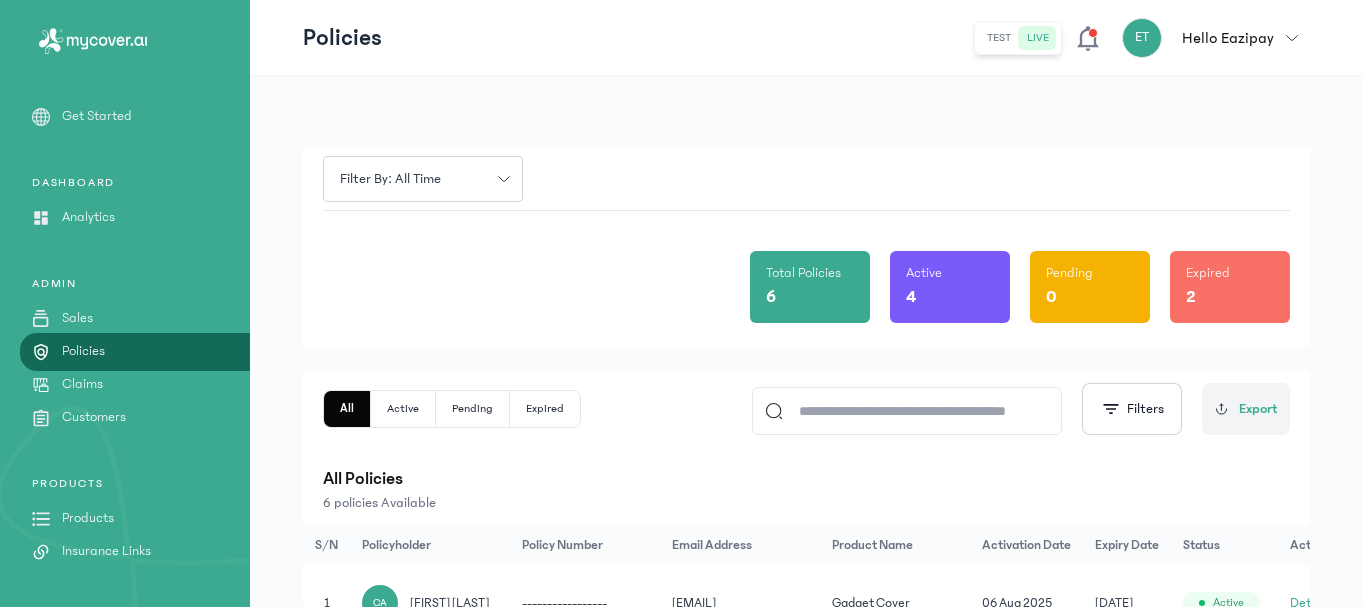 click on "Total Policies 6 Active 4 Pending 0 Expired 2" 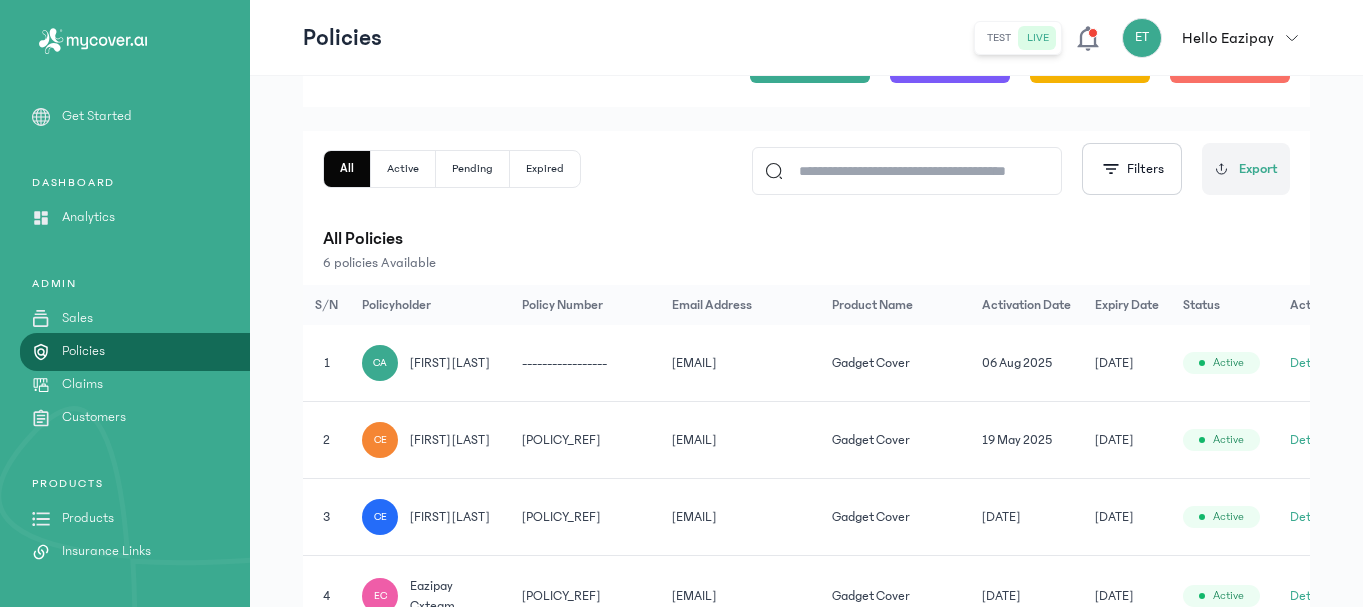scroll, scrollTop: 200, scrollLeft: 0, axis: vertical 